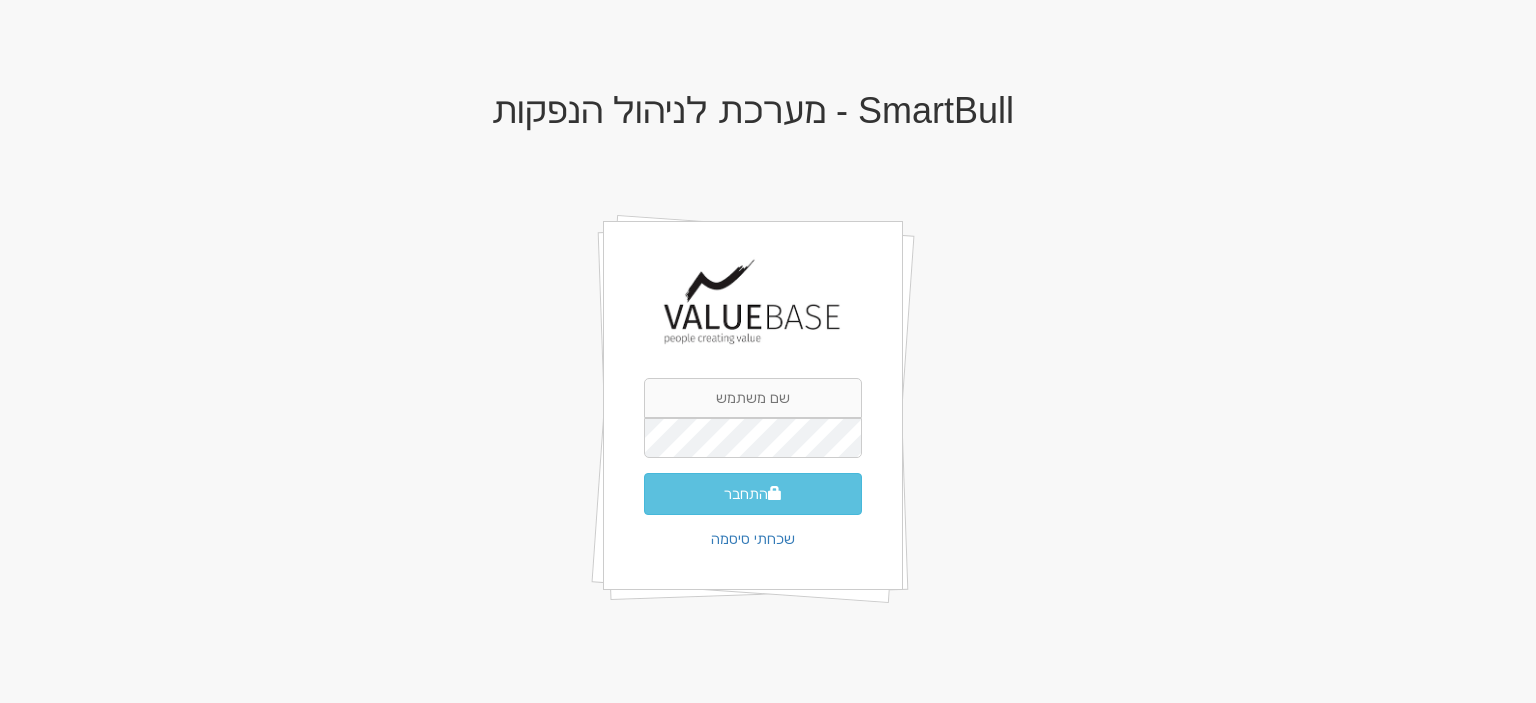 scroll, scrollTop: 0, scrollLeft: 0, axis: both 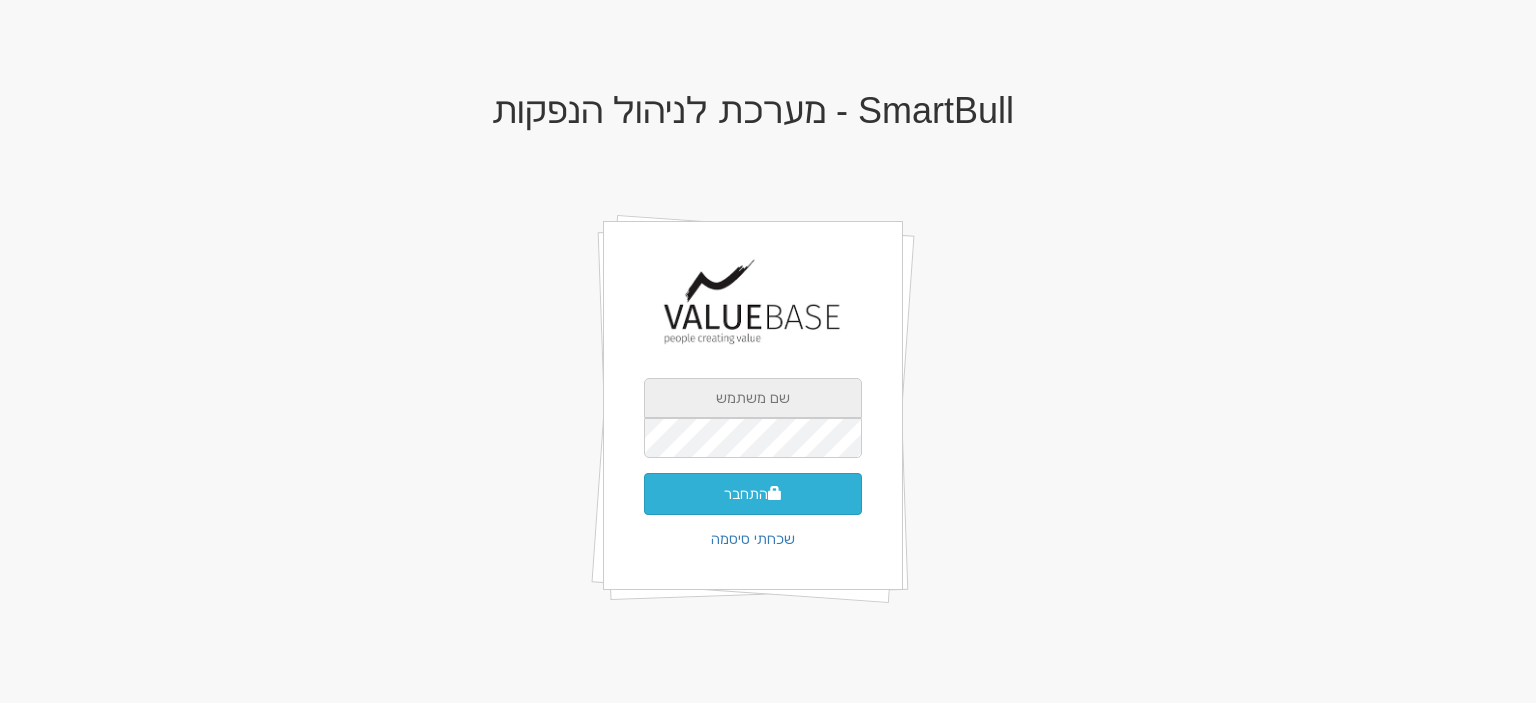 type on "[EMAIL_ADDRESS][DOMAIN_NAME]" 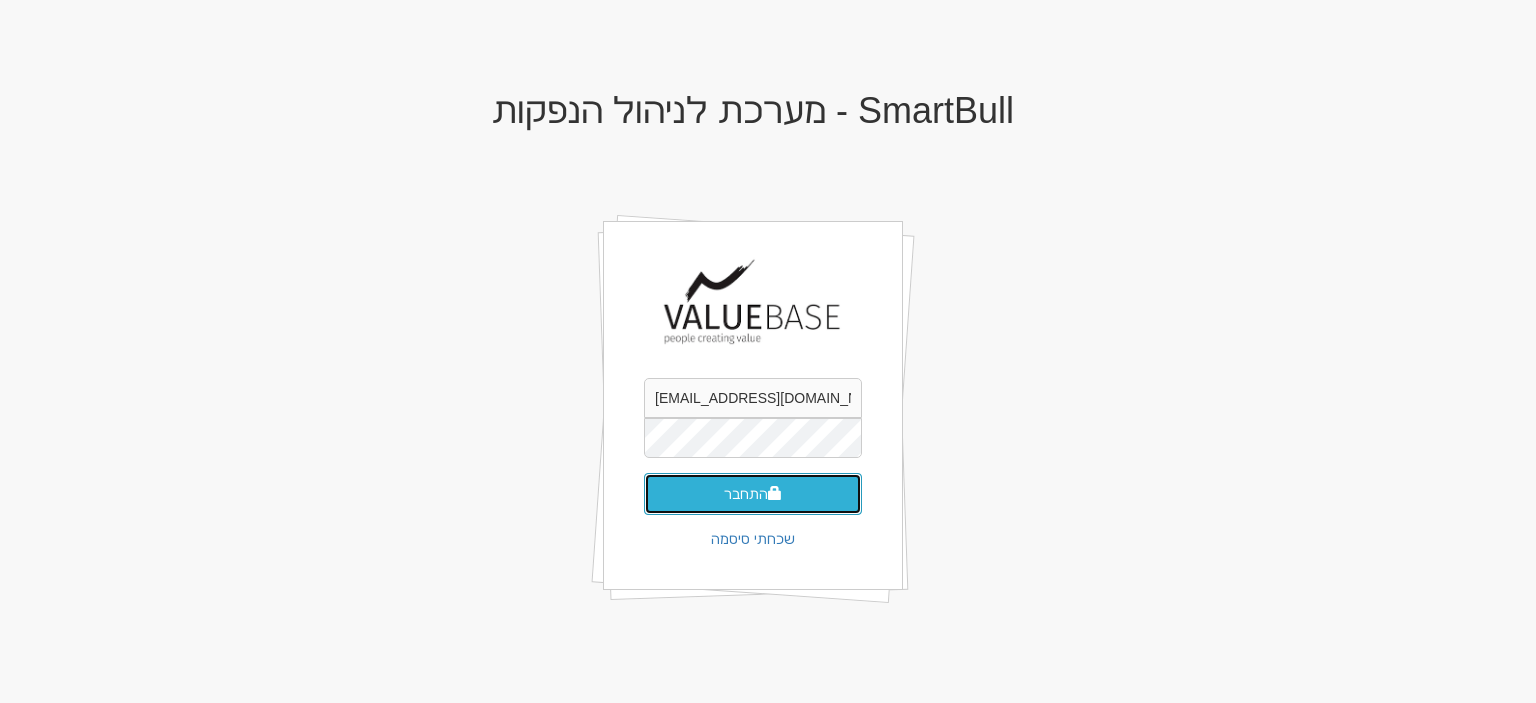 click on "התחבר" at bounding box center (753, 494) 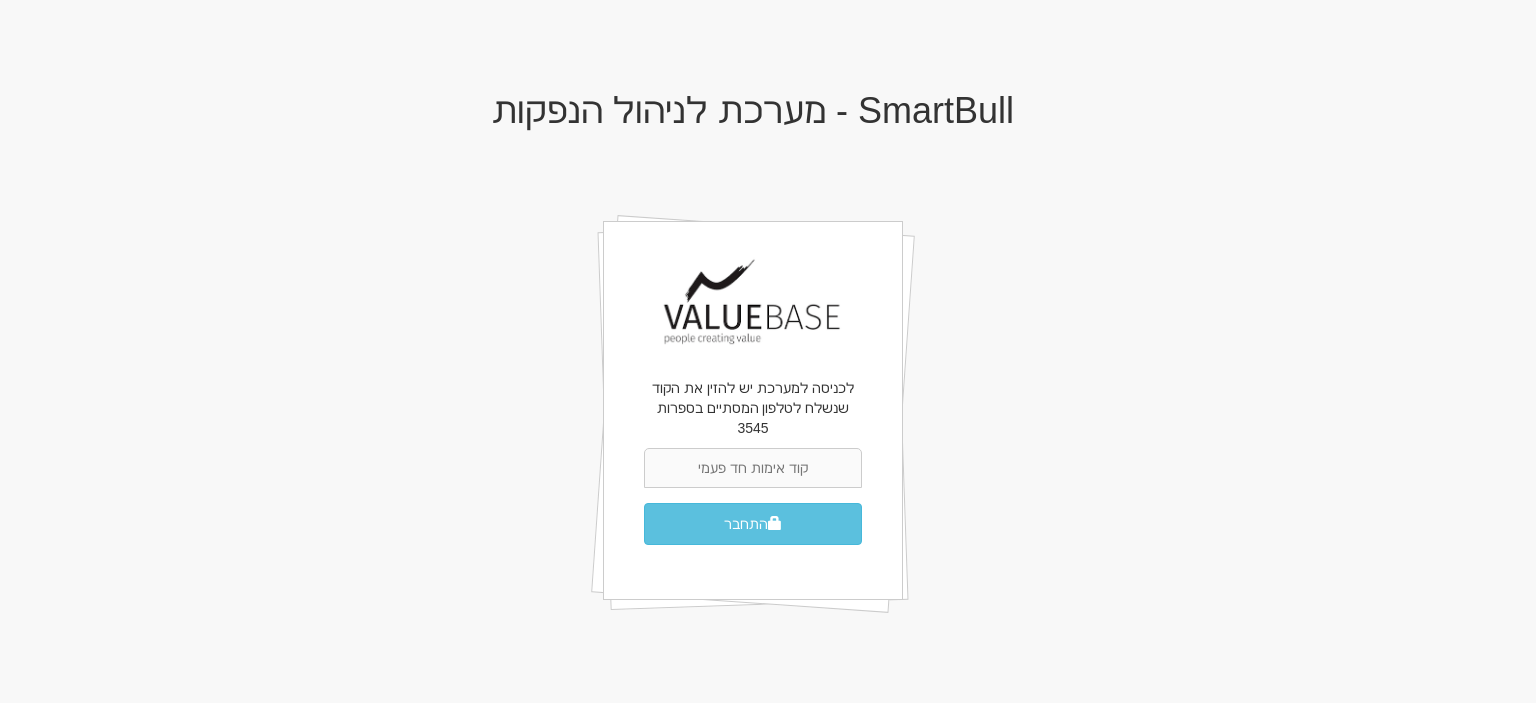 scroll, scrollTop: 0, scrollLeft: 0, axis: both 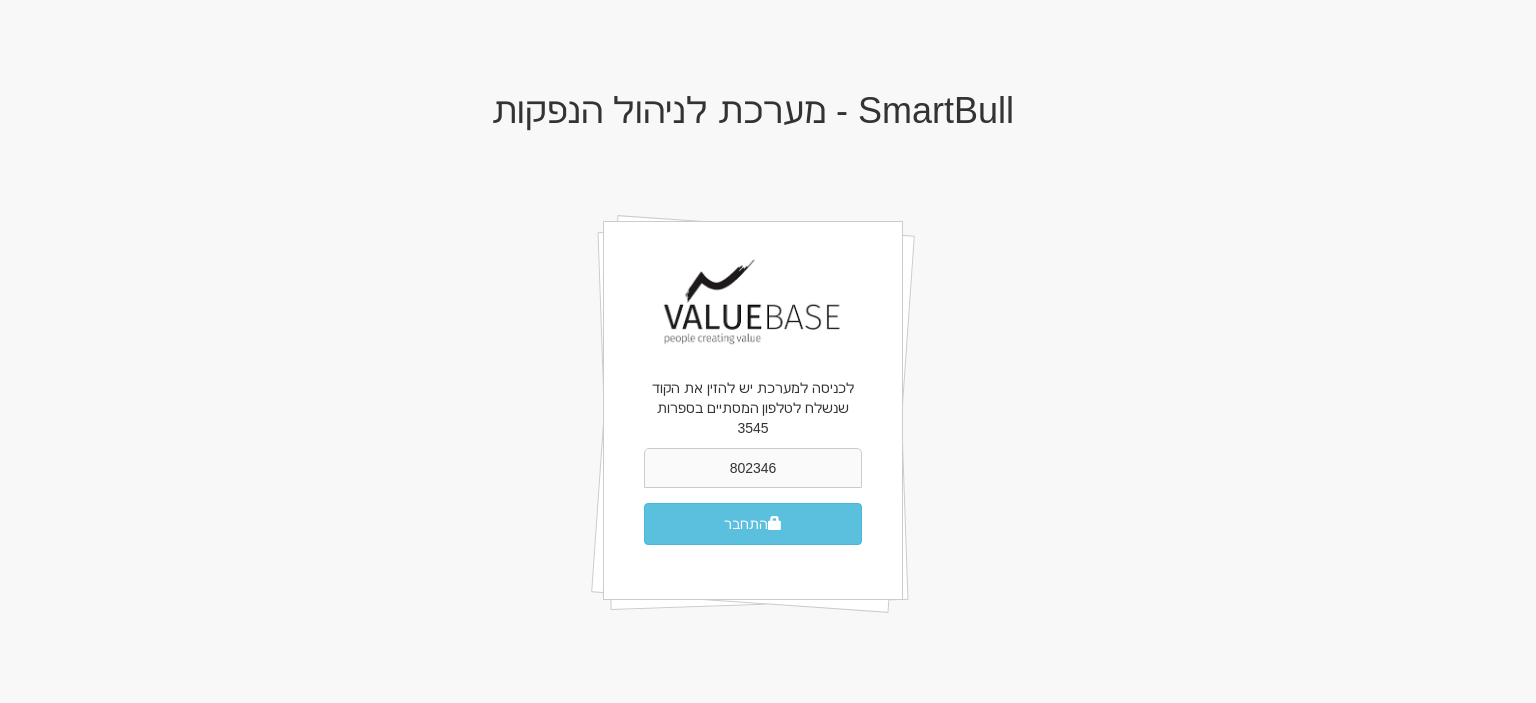 type on "802346" 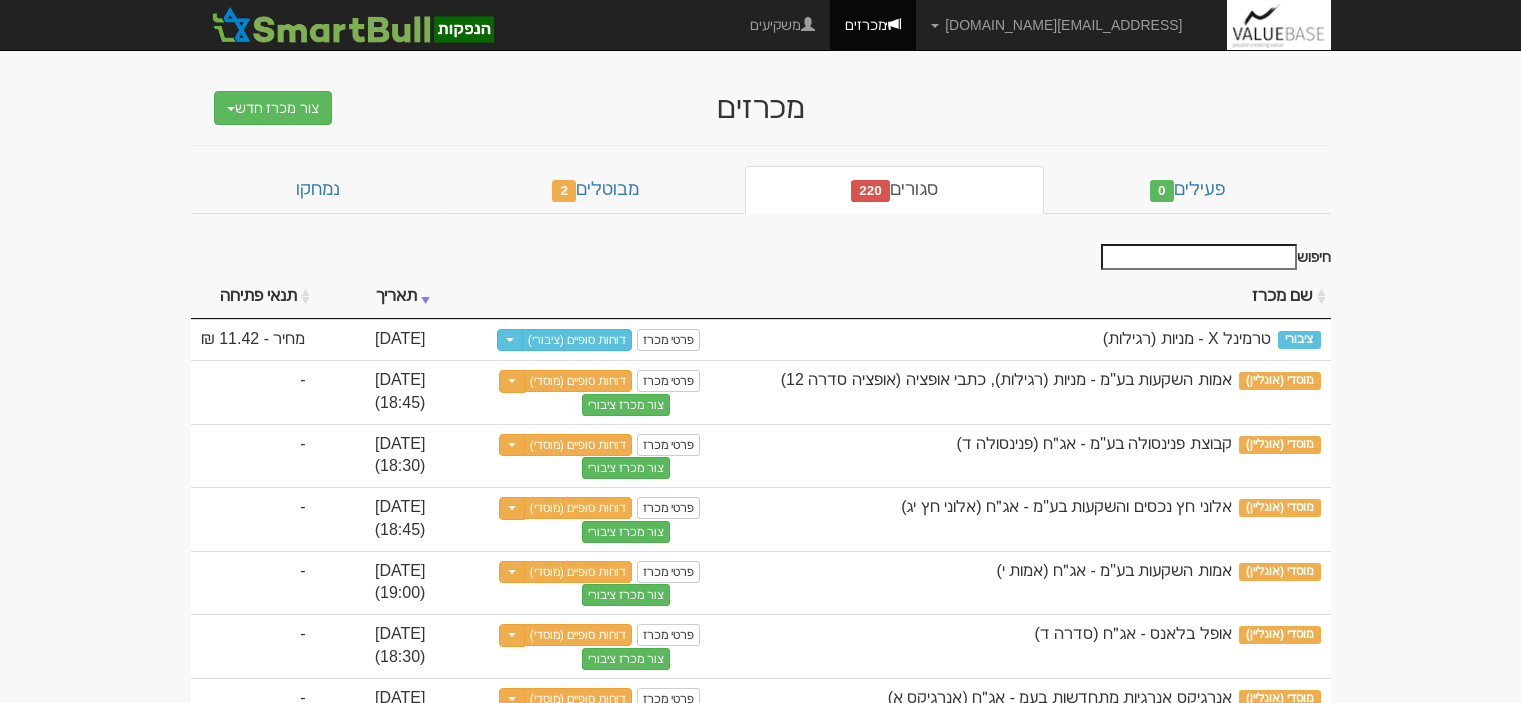 scroll, scrollTop: 0, scrollLeft: 0, axis: both 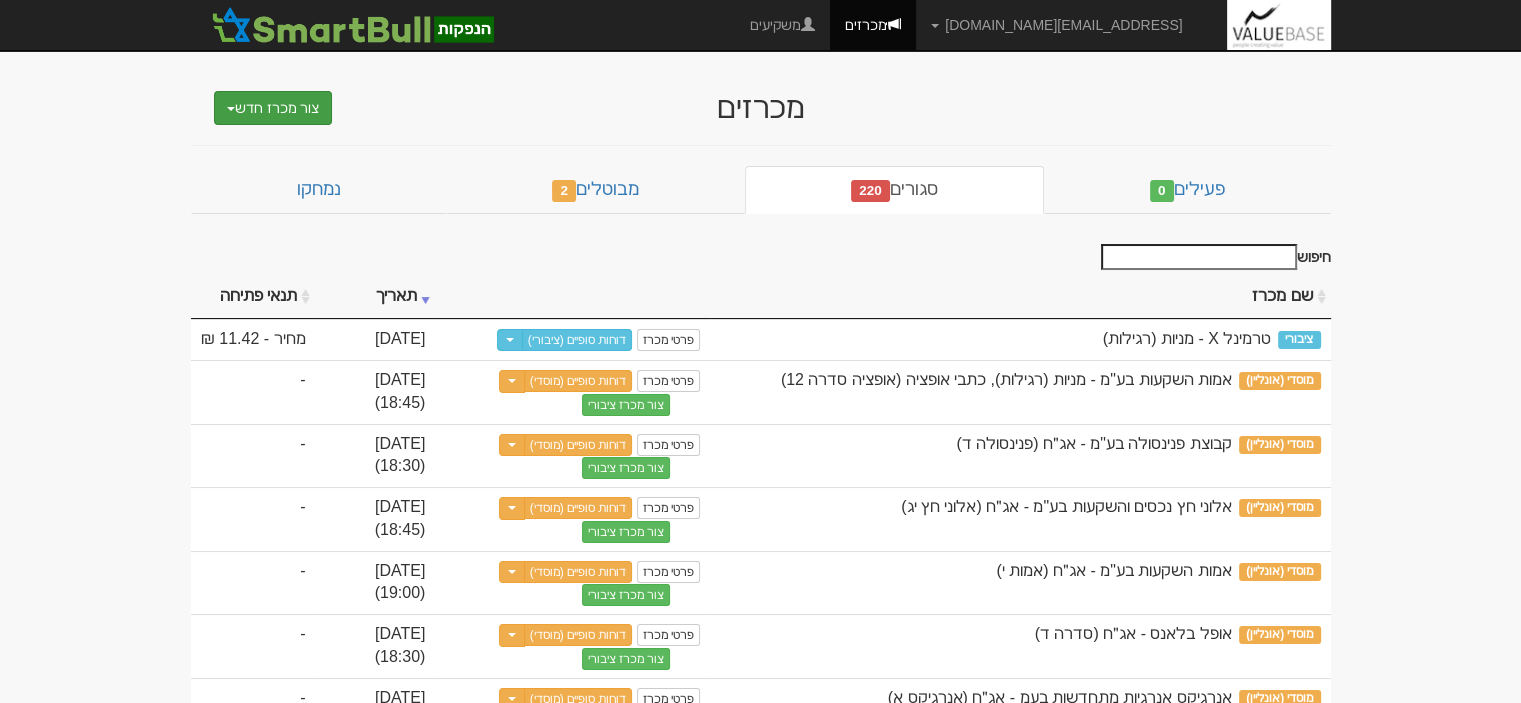 click on "צור מכרז חדש" at bounding box center (273, 108) 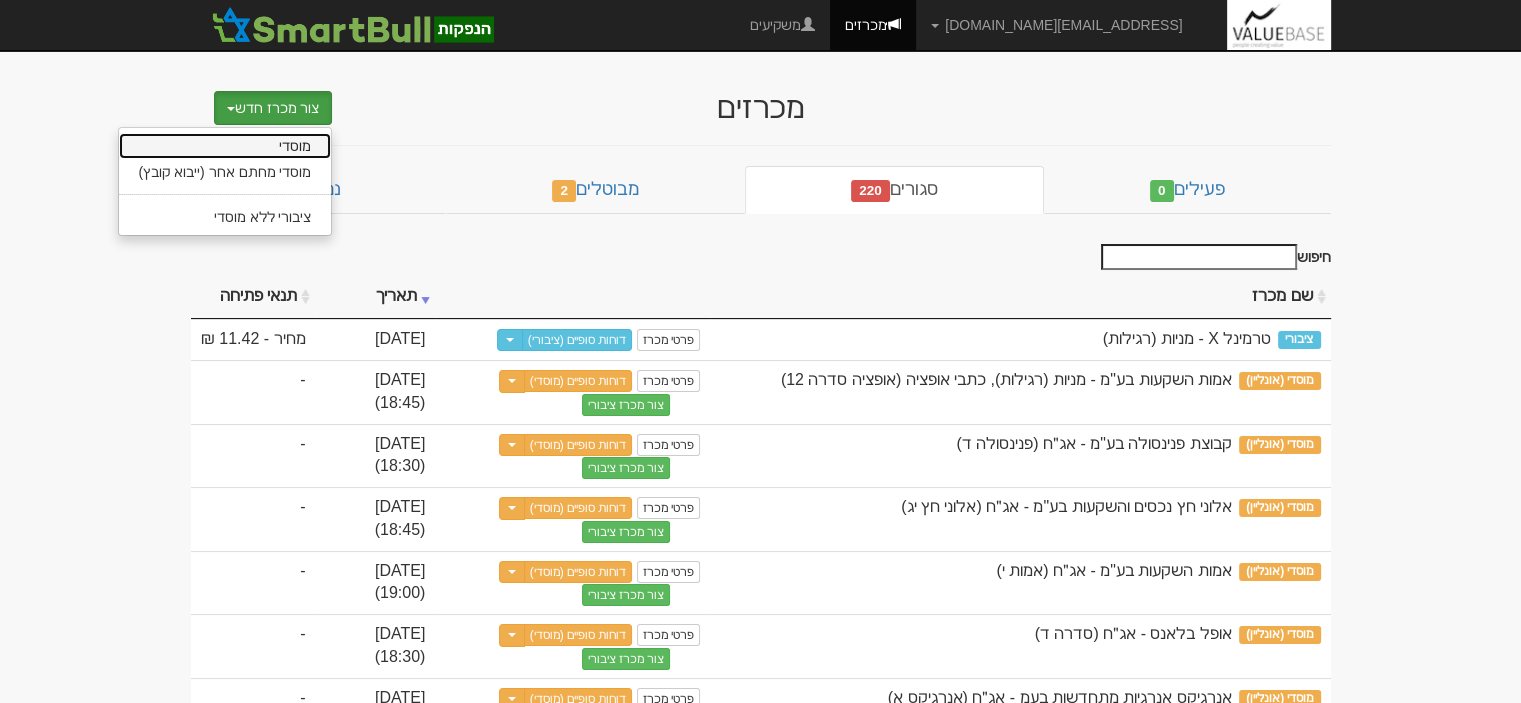 click on "מוסדי" at bounding box center (225, 146) 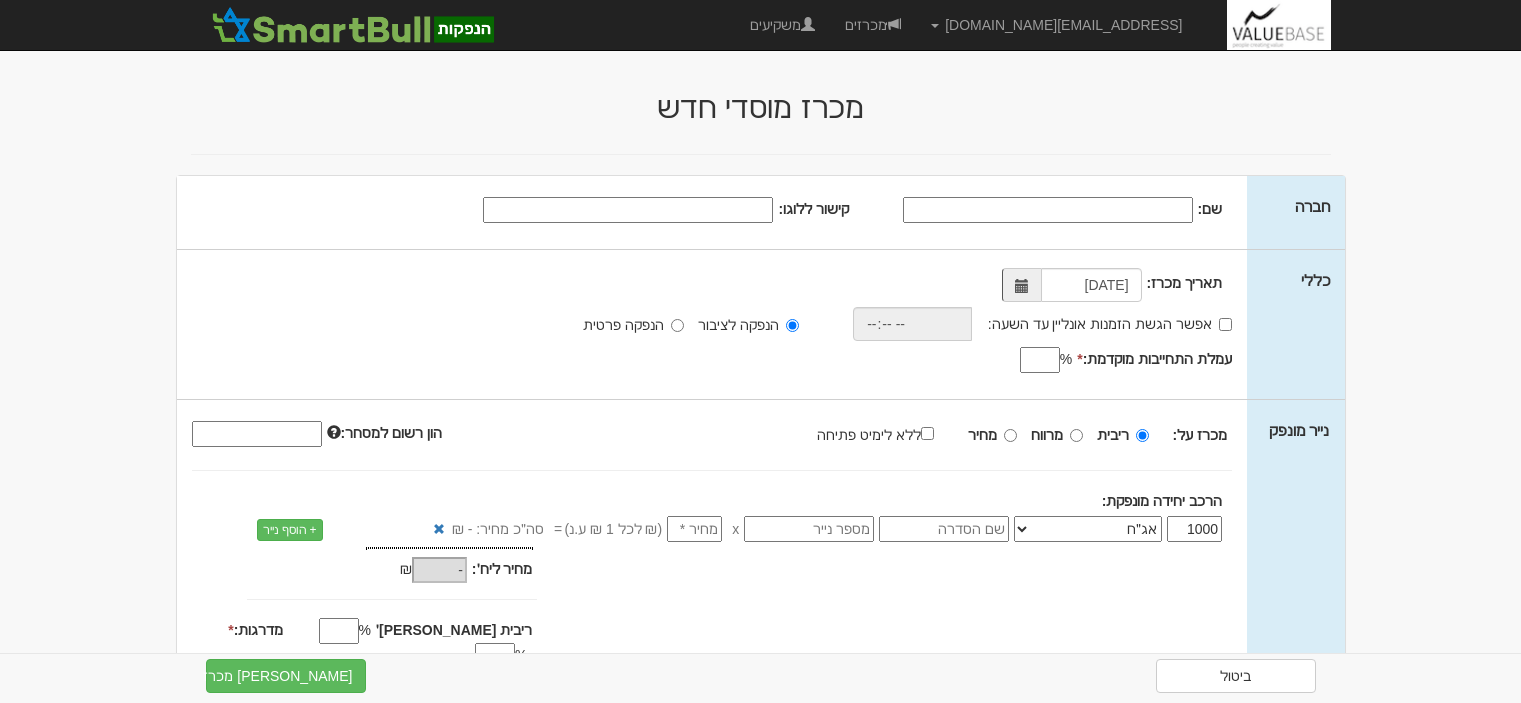 scroll, scrollTop: 0, scrollLeft: 0, axis: both 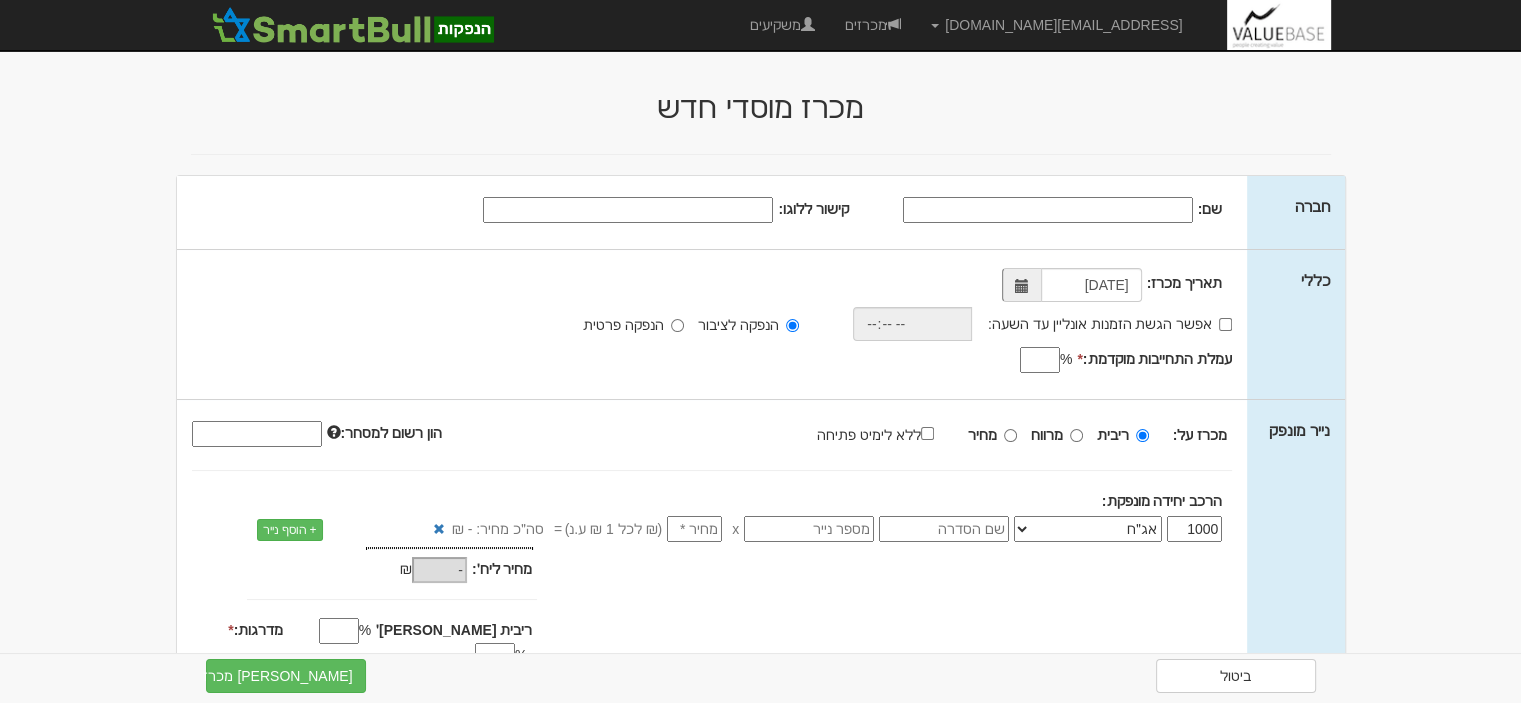 click on "שם:" at bounding box center (1048, 210) 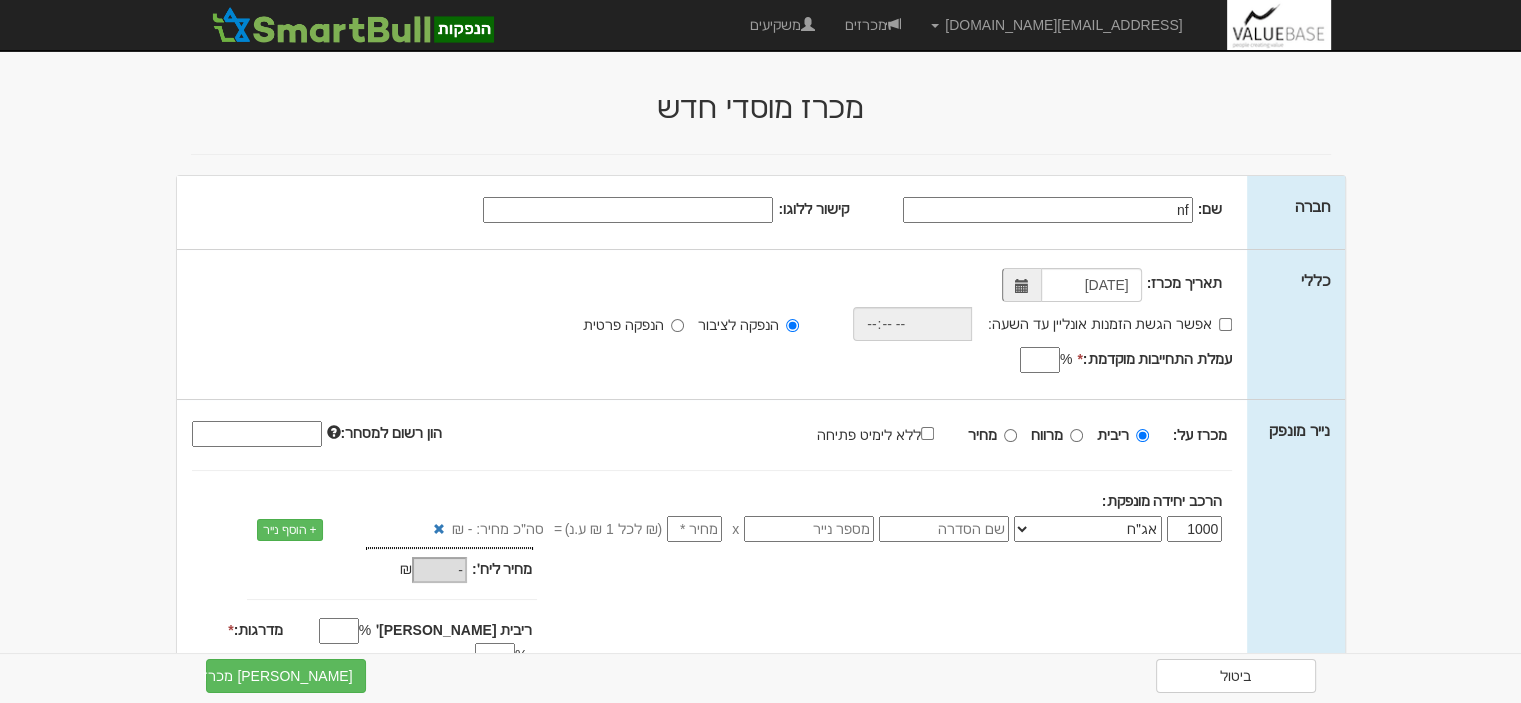 type on "n" 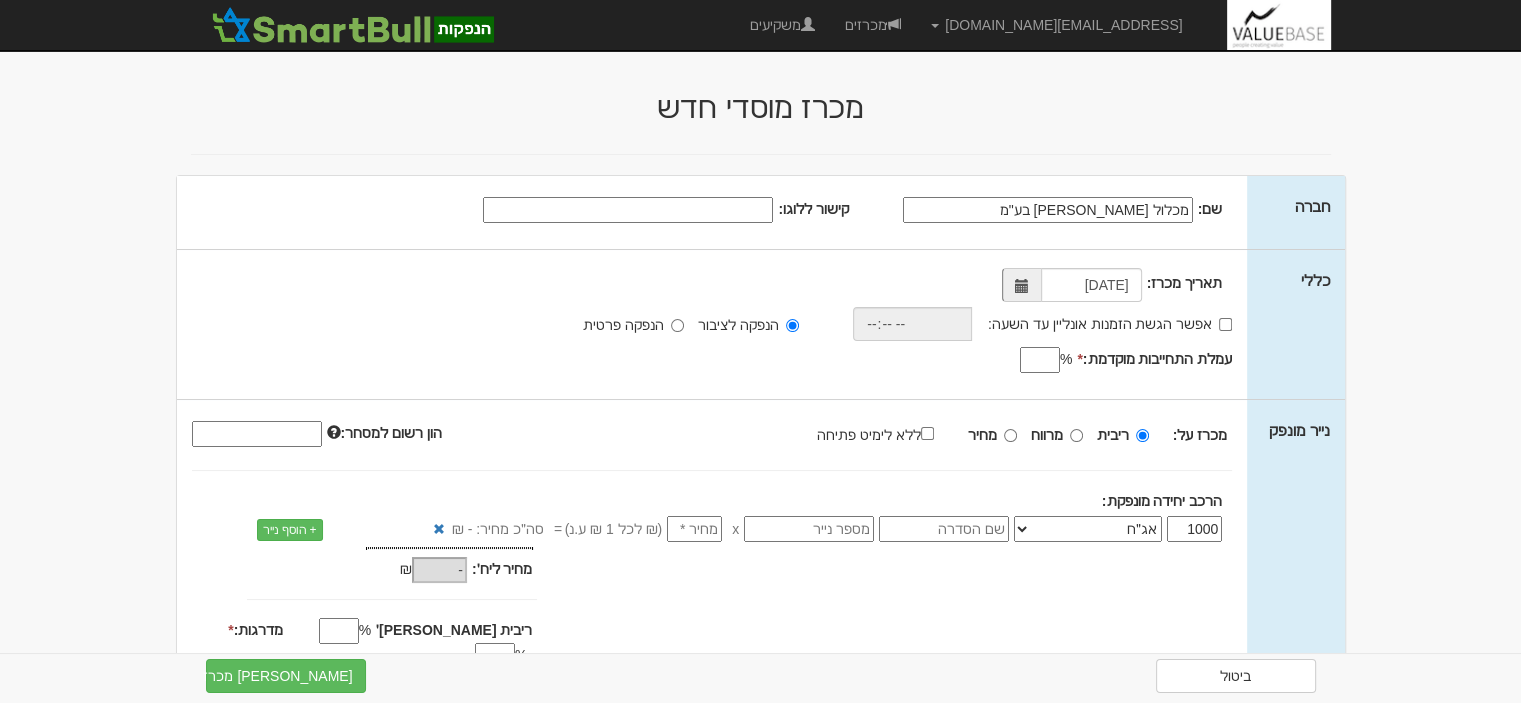 type on "מכלול מימון בע"מ" 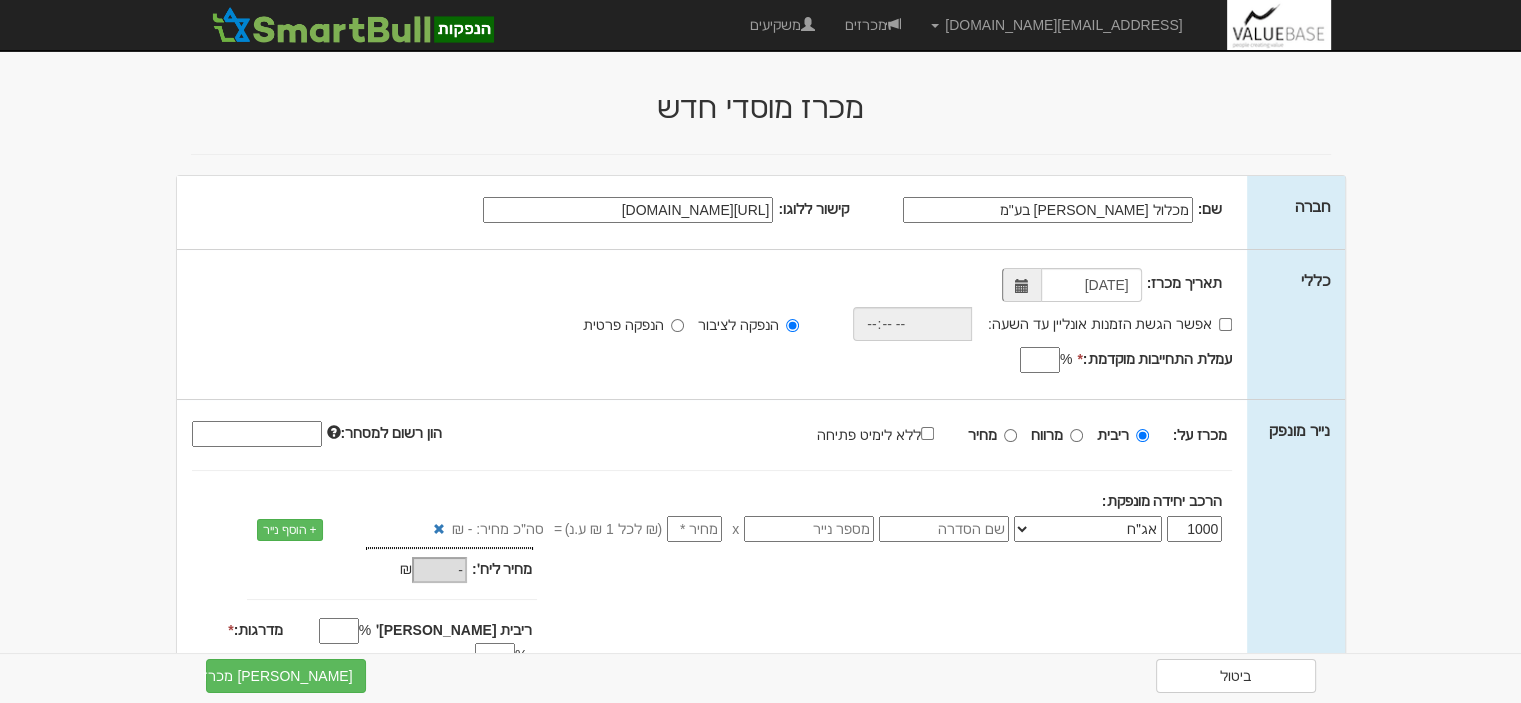 scroll, scrollTop: 0, scrollLeft: -23, axis: horizontal 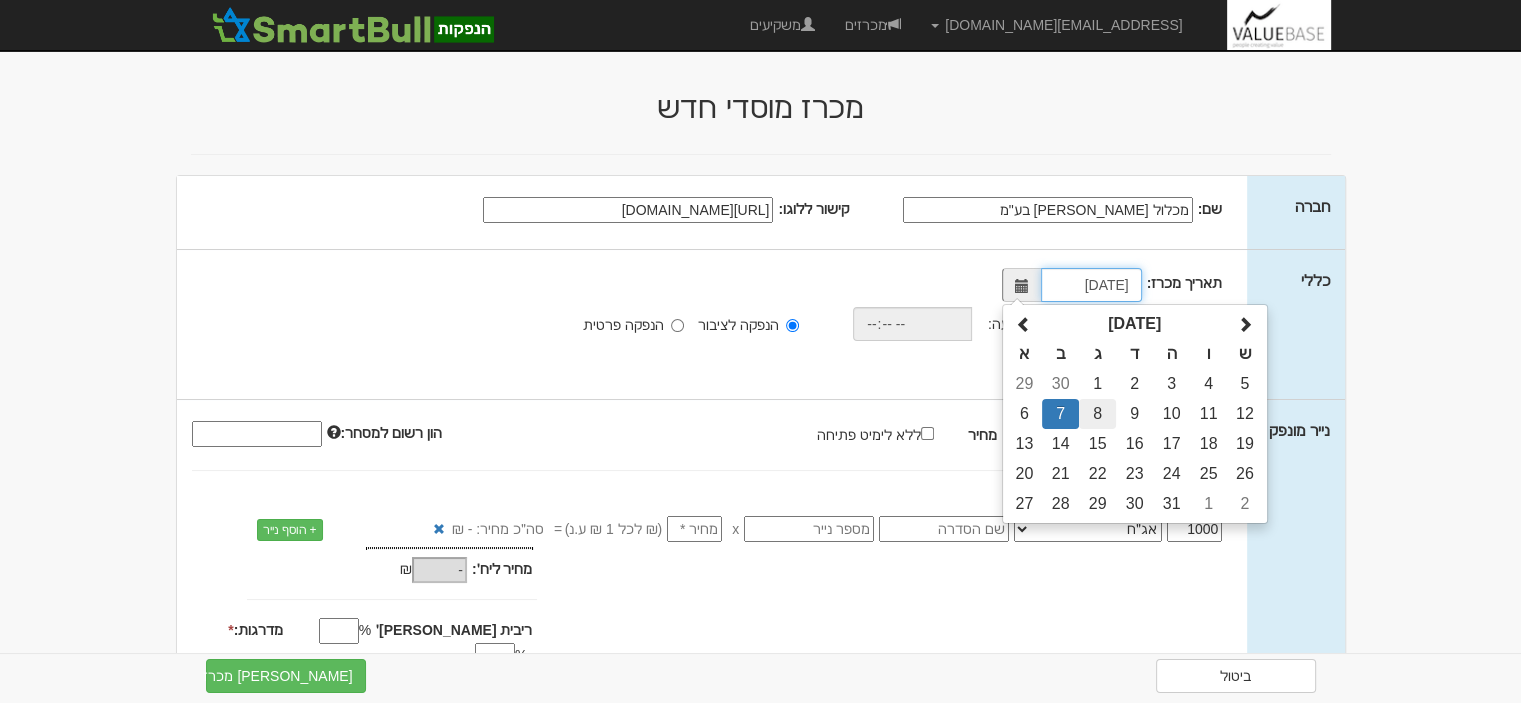 click on "8" at bounding box center (1097, 414) 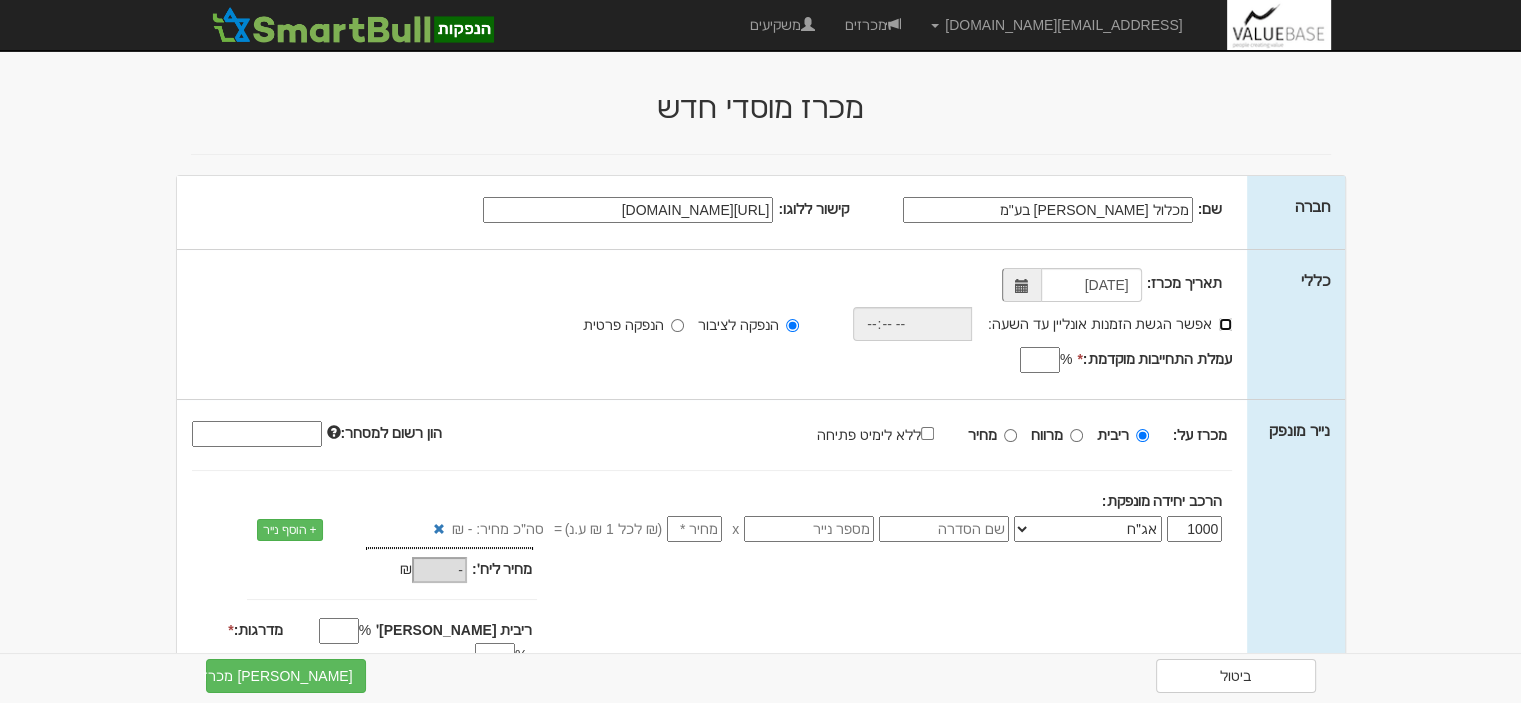 click on "אפשר הגשת הזמנות אונליין עד
השעה:" at bounding box center [1225, 324] 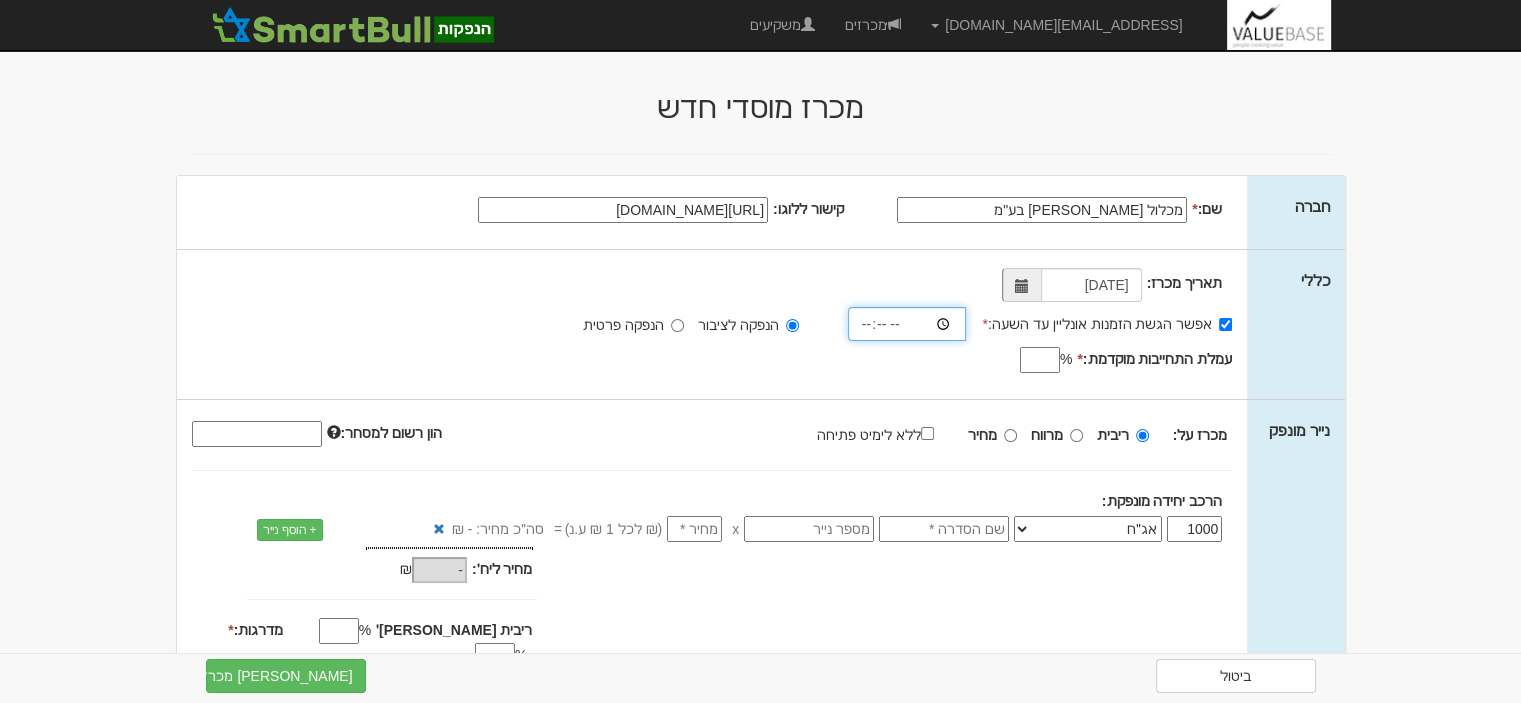 click at bounding box center (907, 324) 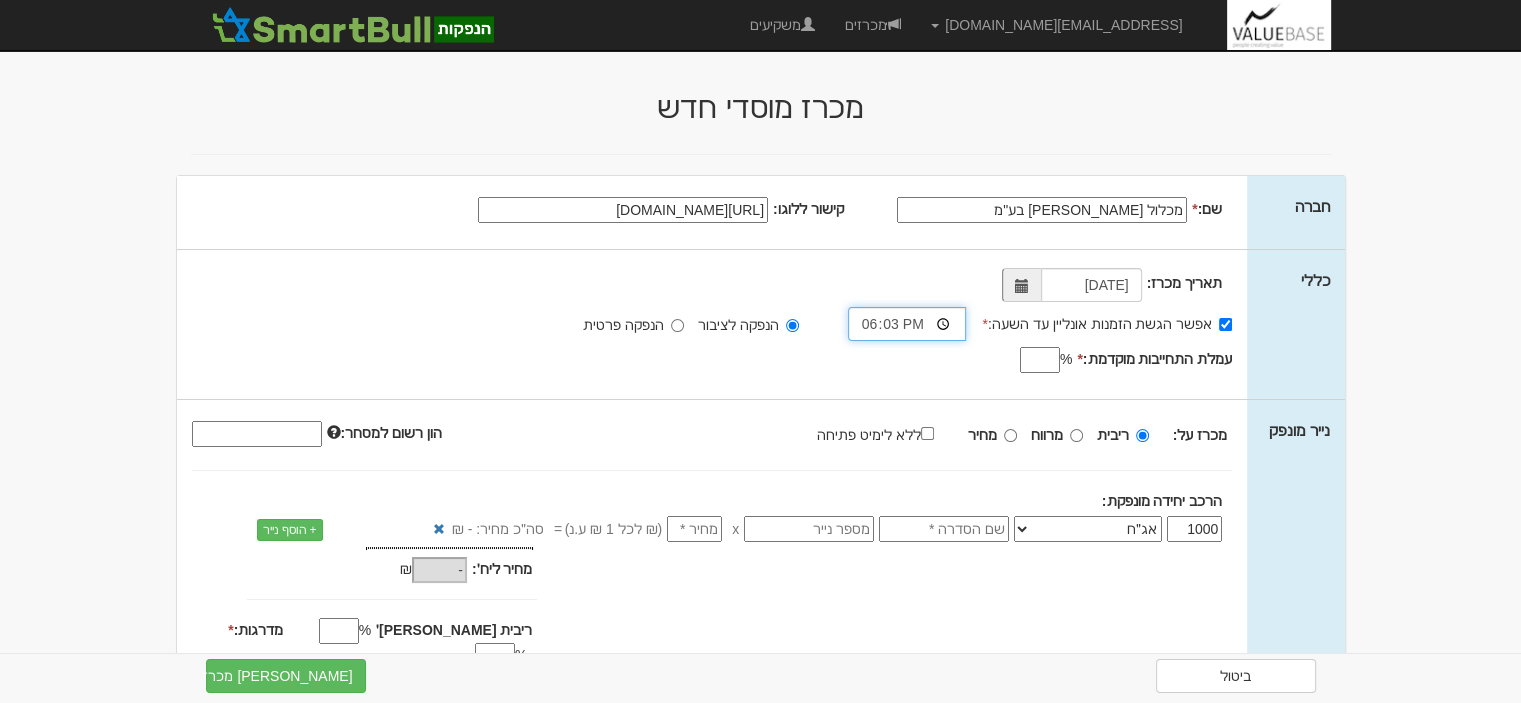 type on "18:30" 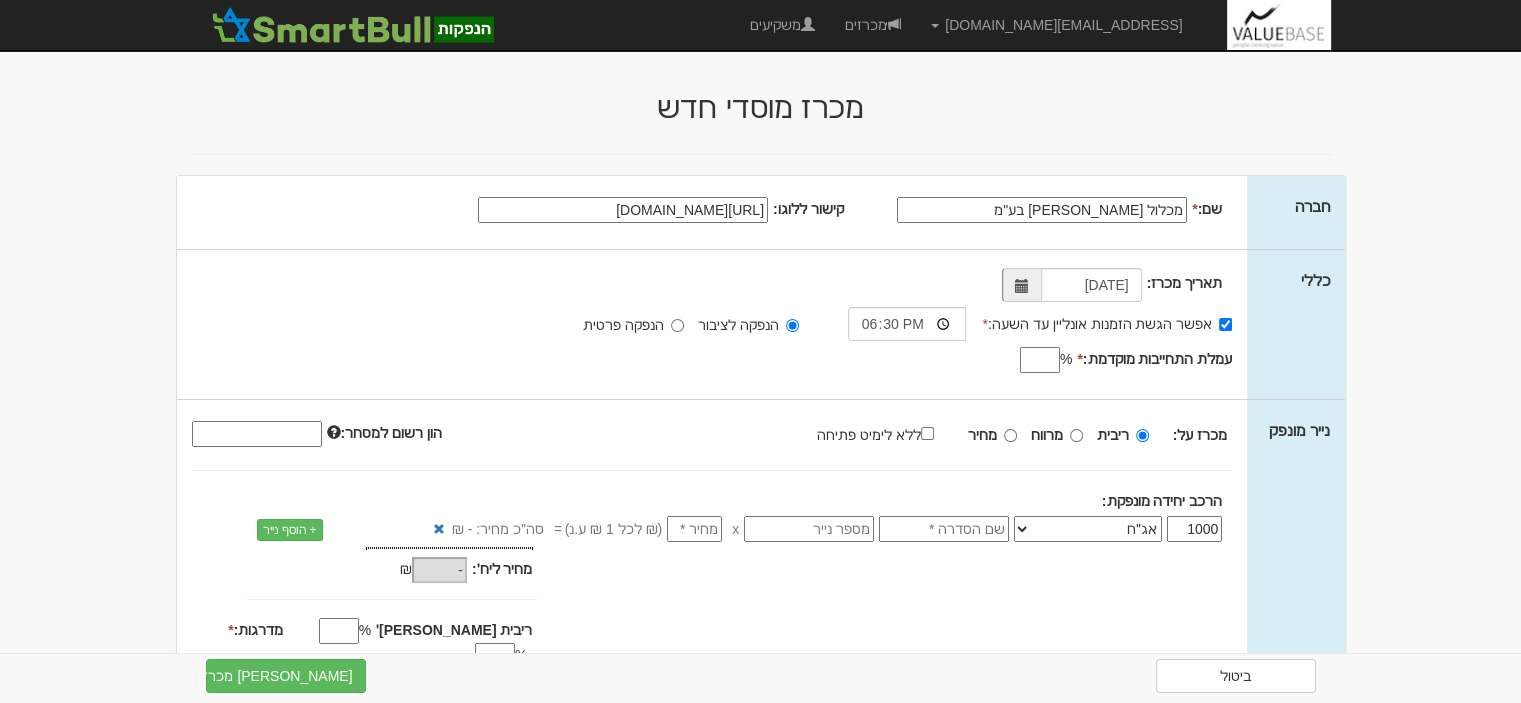 click on "עמלת התחייבות מוקדמת:
*" at bounding box center (1040, 360) 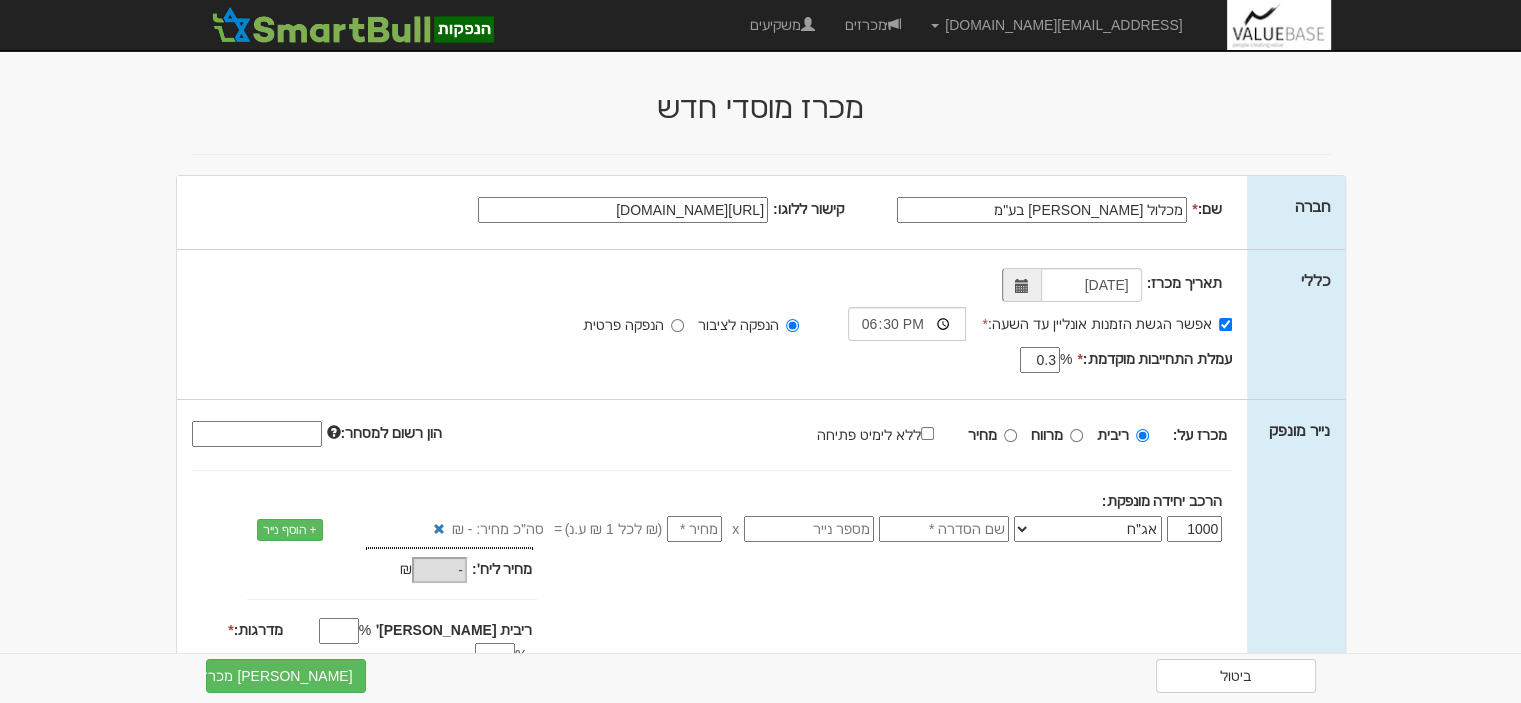 type on "0.3" 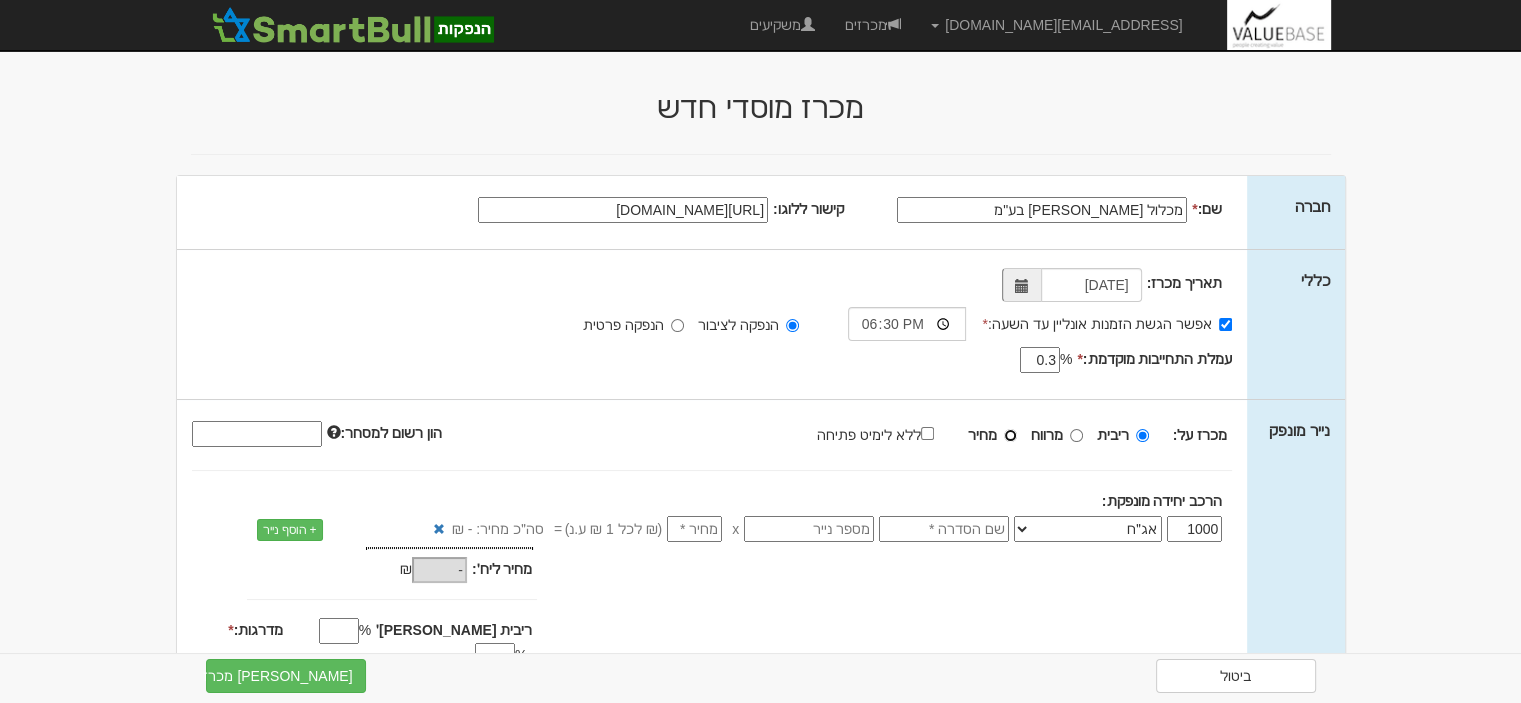 click on "מחיר" at bounding box center [1010, 435] 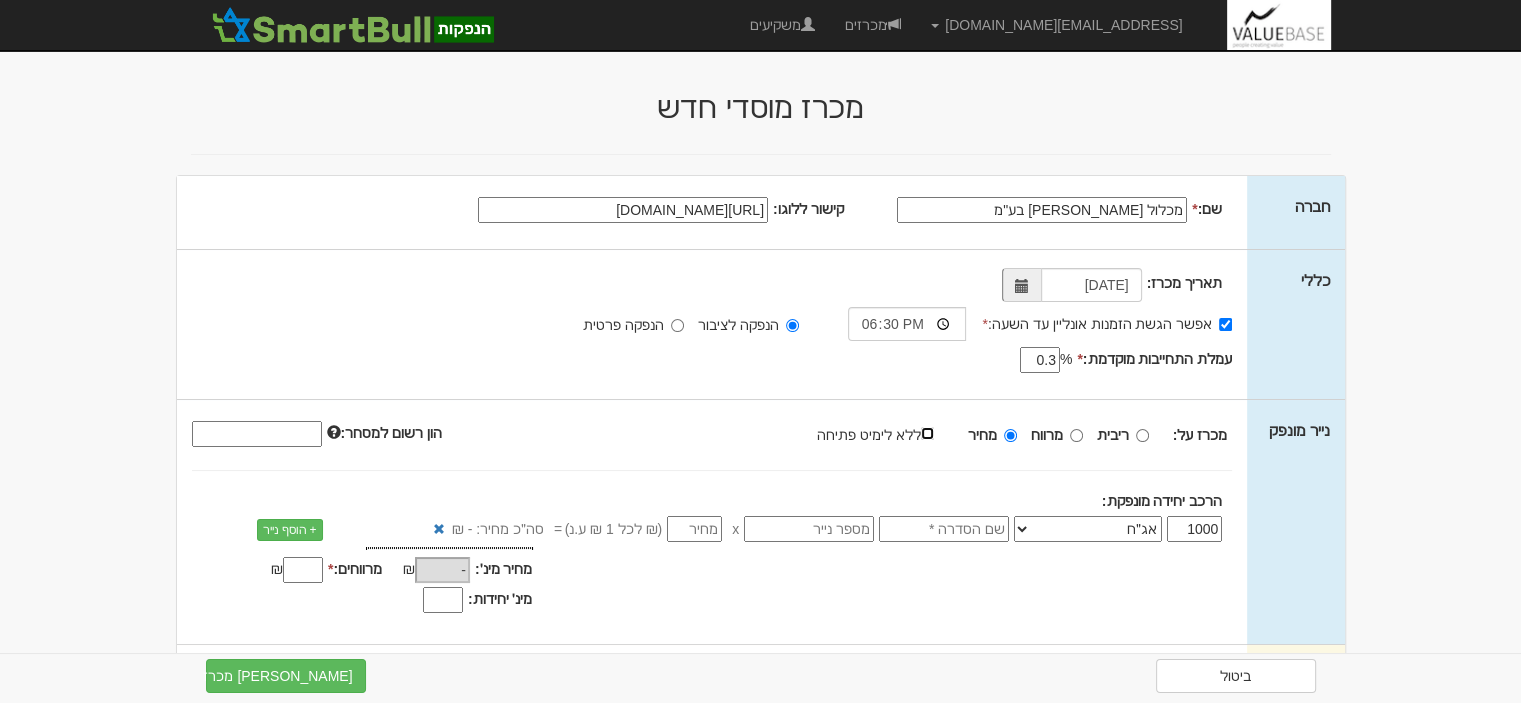 click on "ללא לימיט פתיחה" at bounding box center [927, 433] 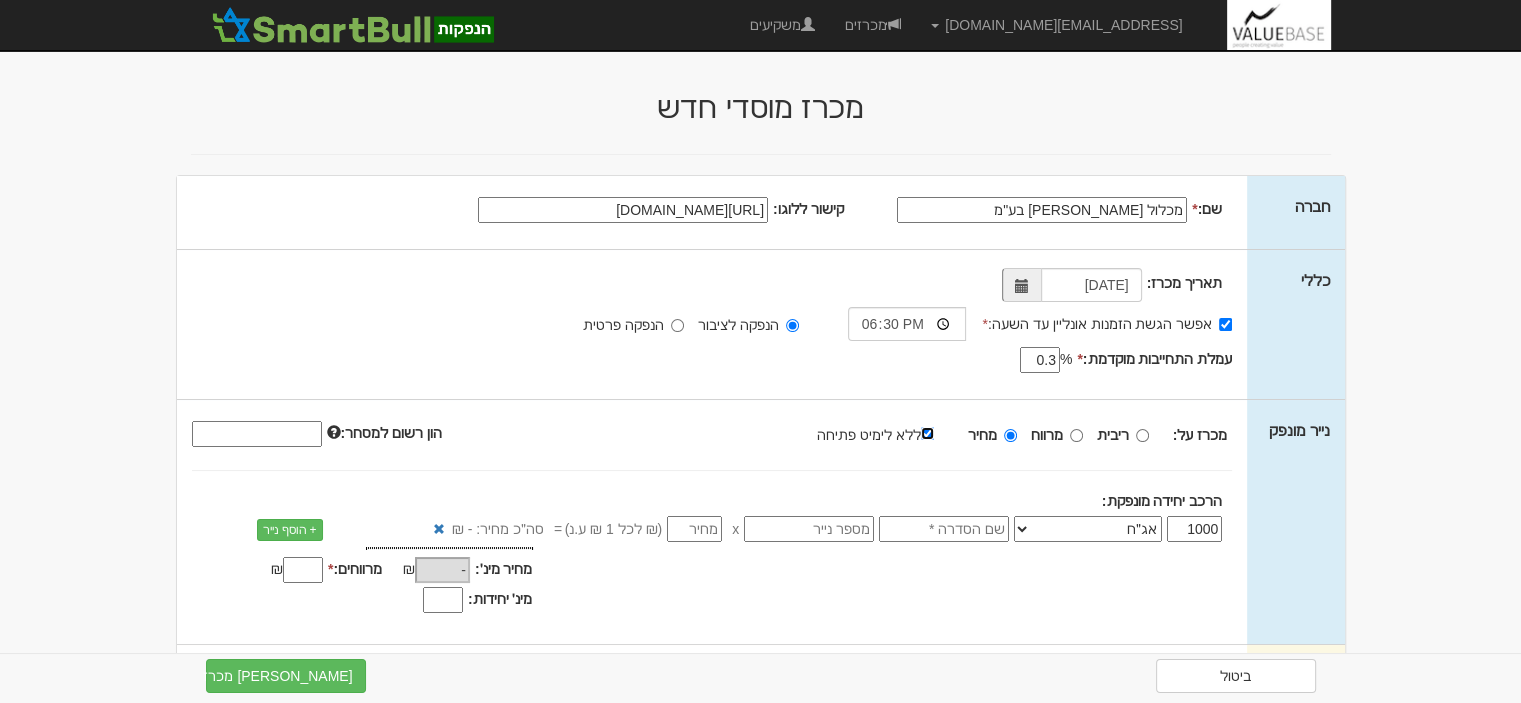 type on "100" 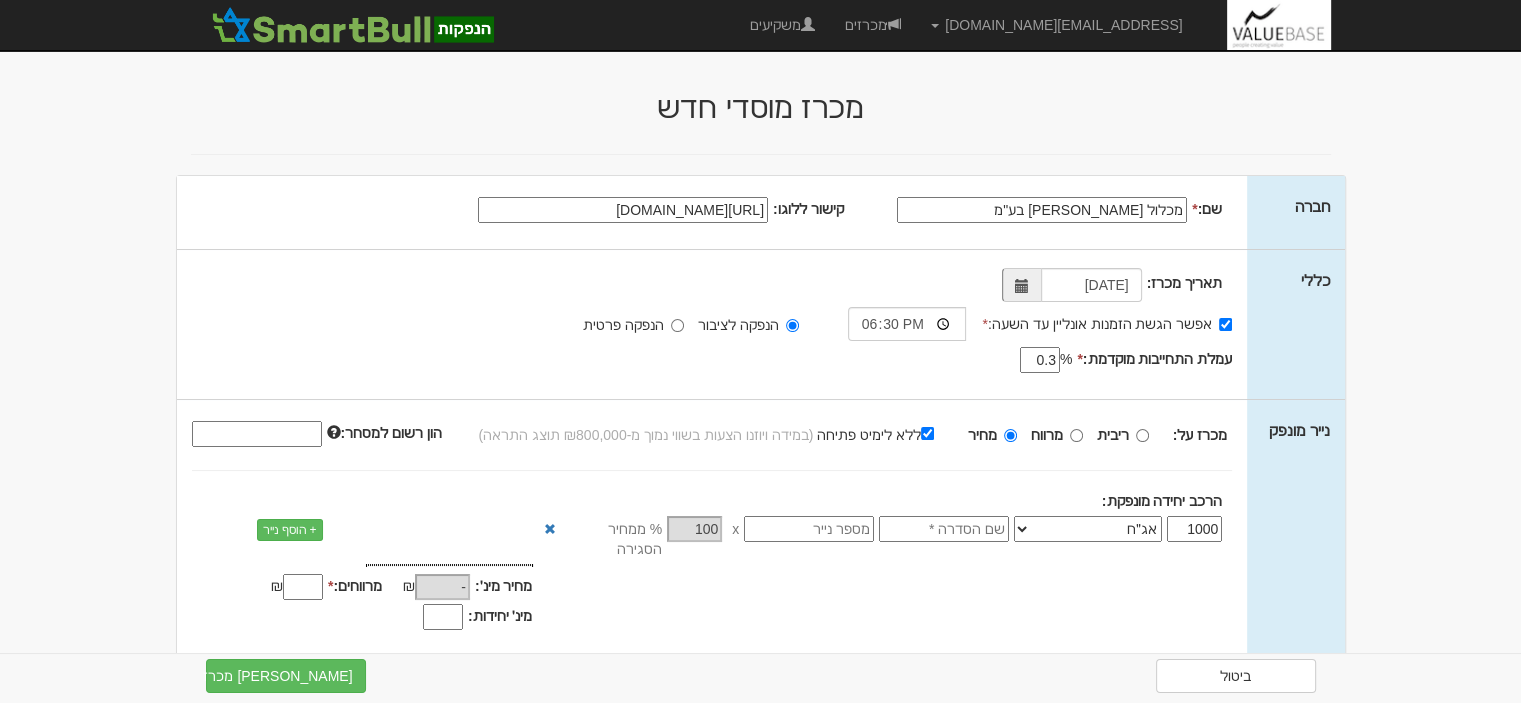 click at bounding box center [944, 529] 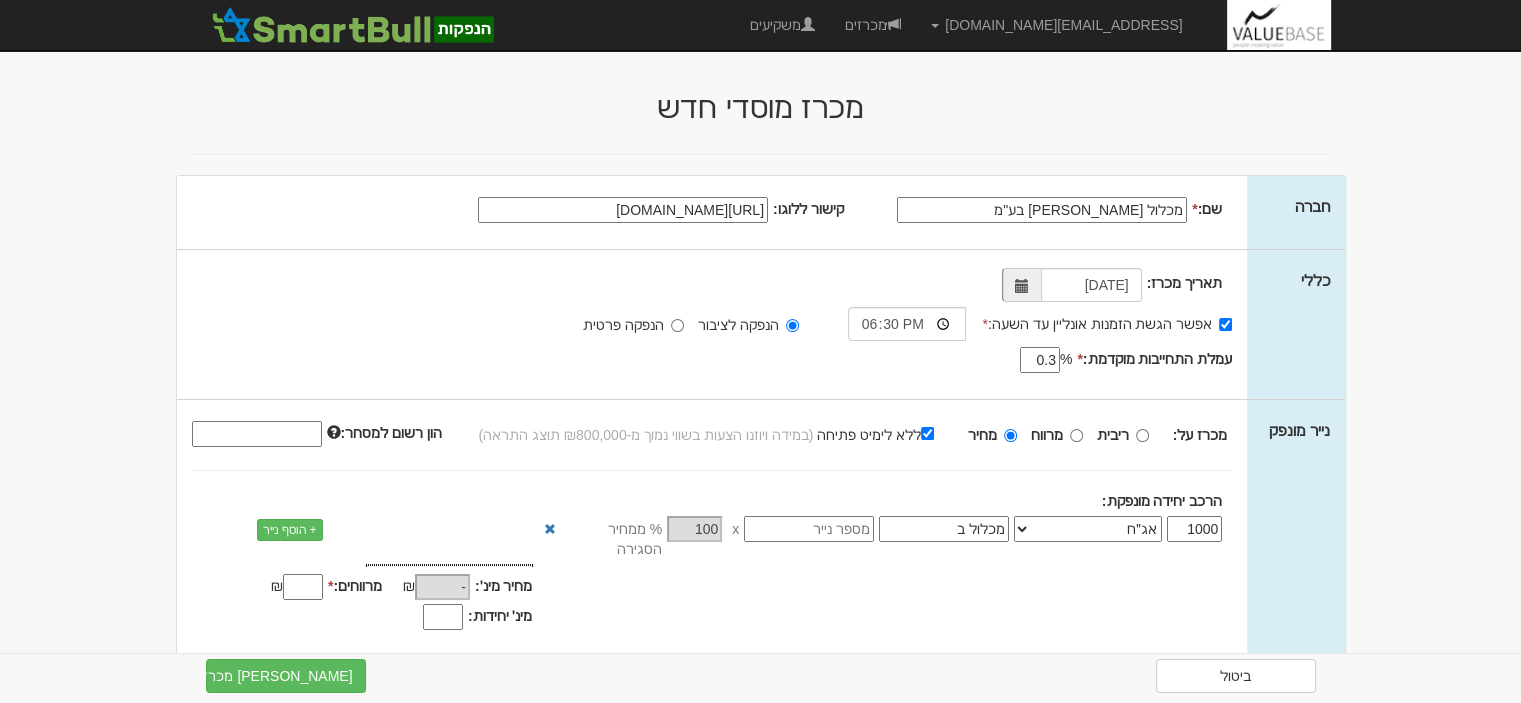 type on "מכלול ב" 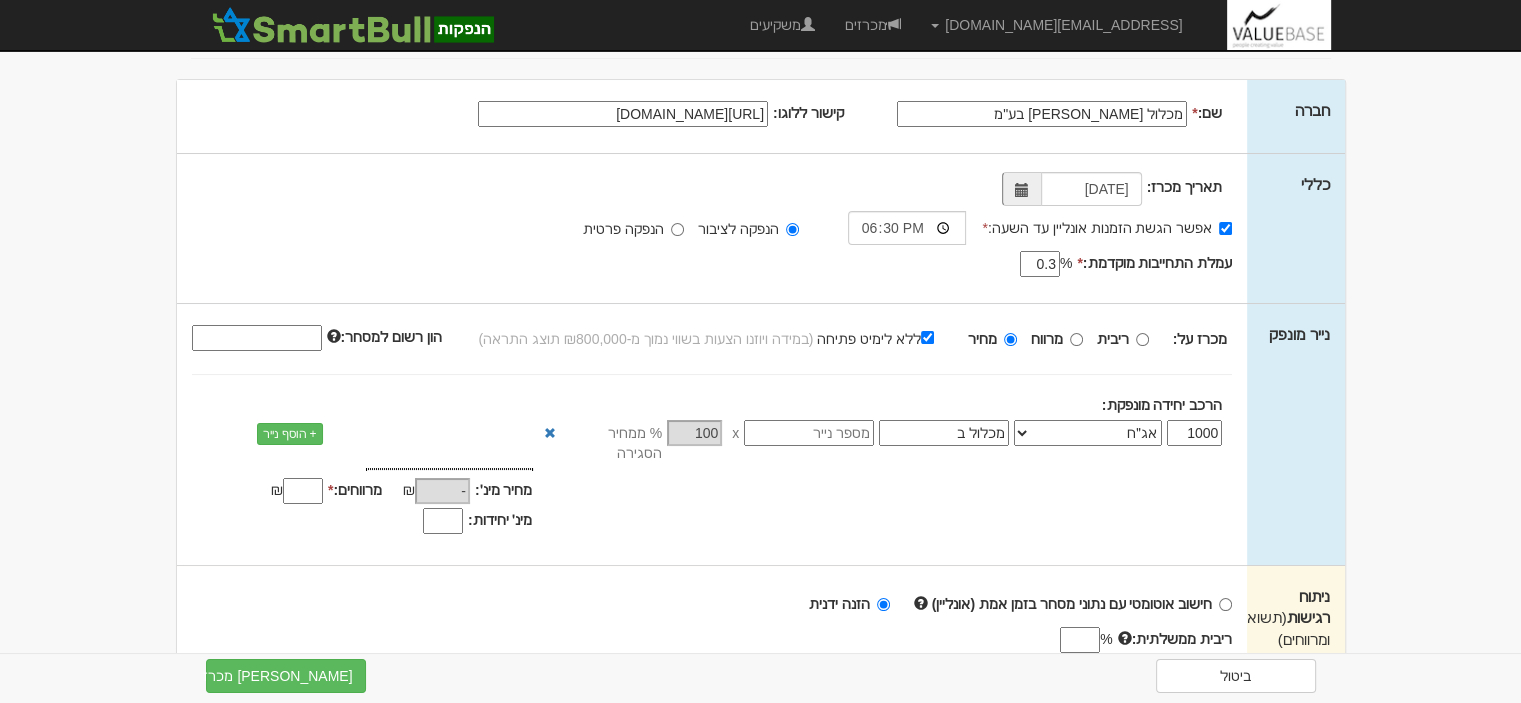 scroll, scrollTop: 100, scrollLeft: 0, axis: vertical 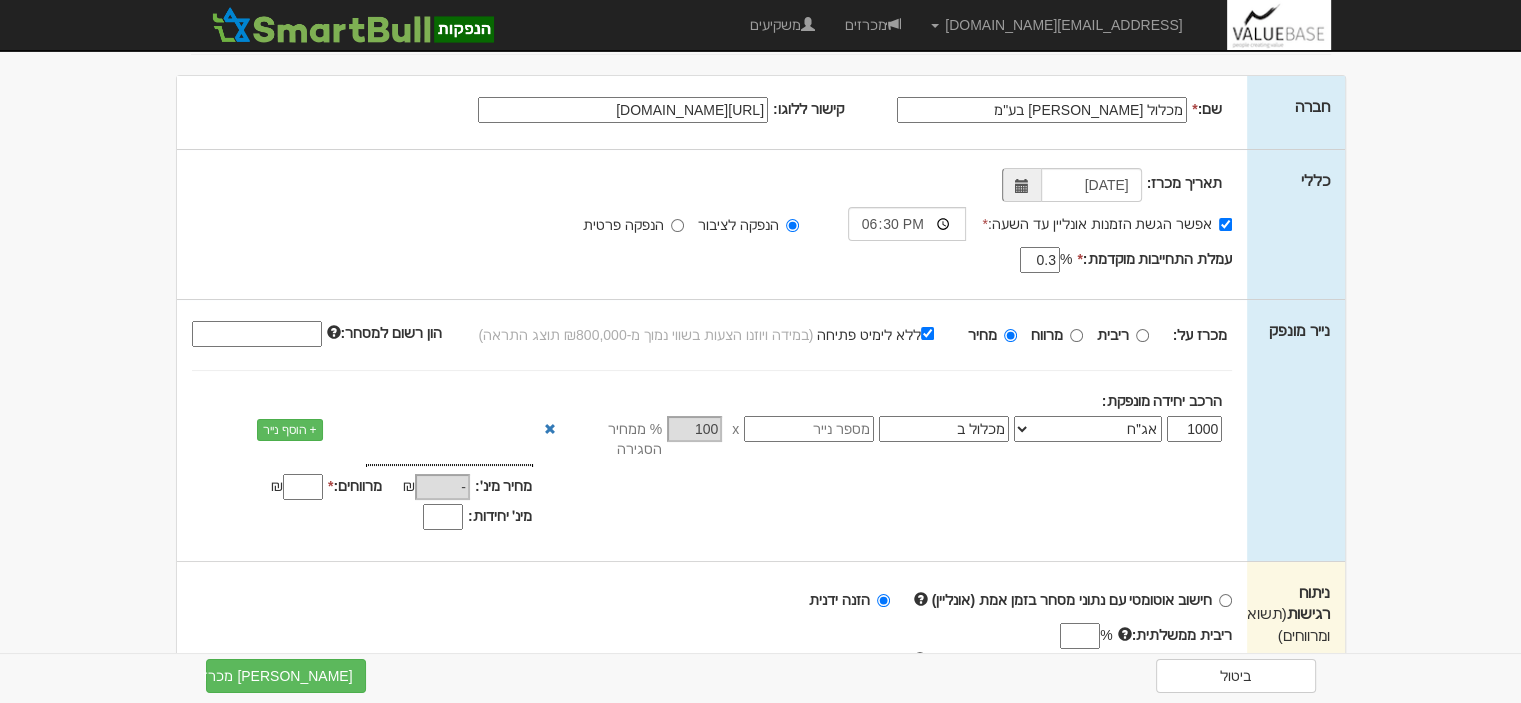 click on "מרווחים:
*" at bounding box center [303, 487] 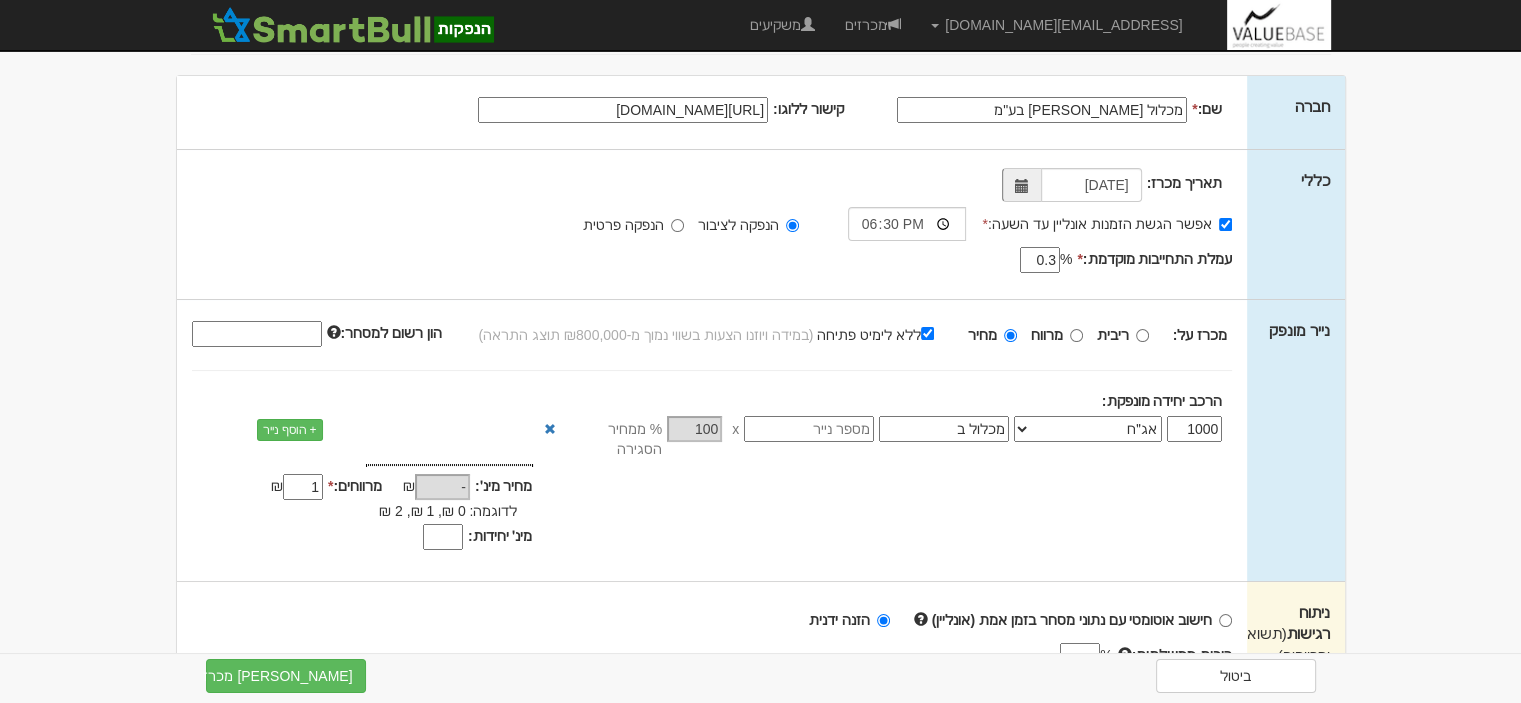 type on "1" 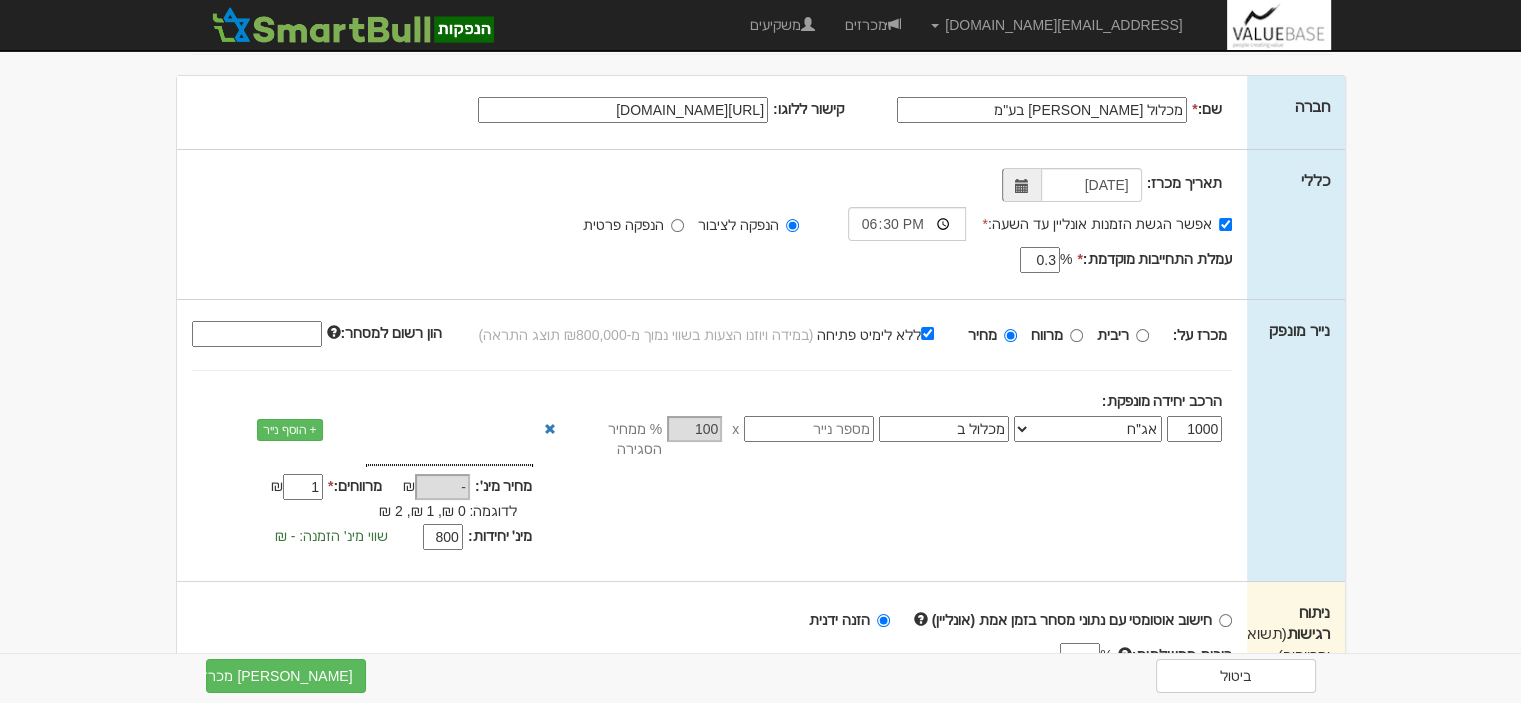 type on "800" 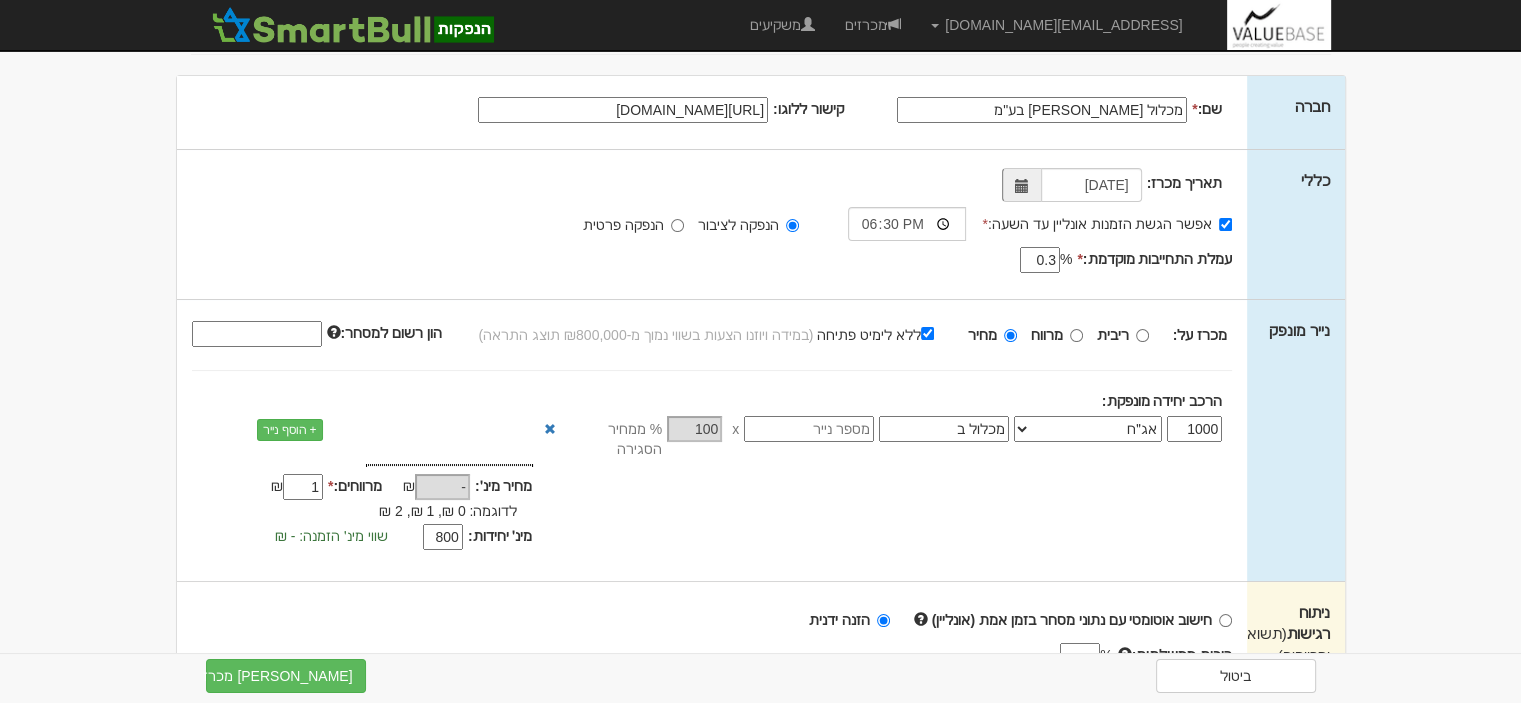 click at bounding box center (809, 429) 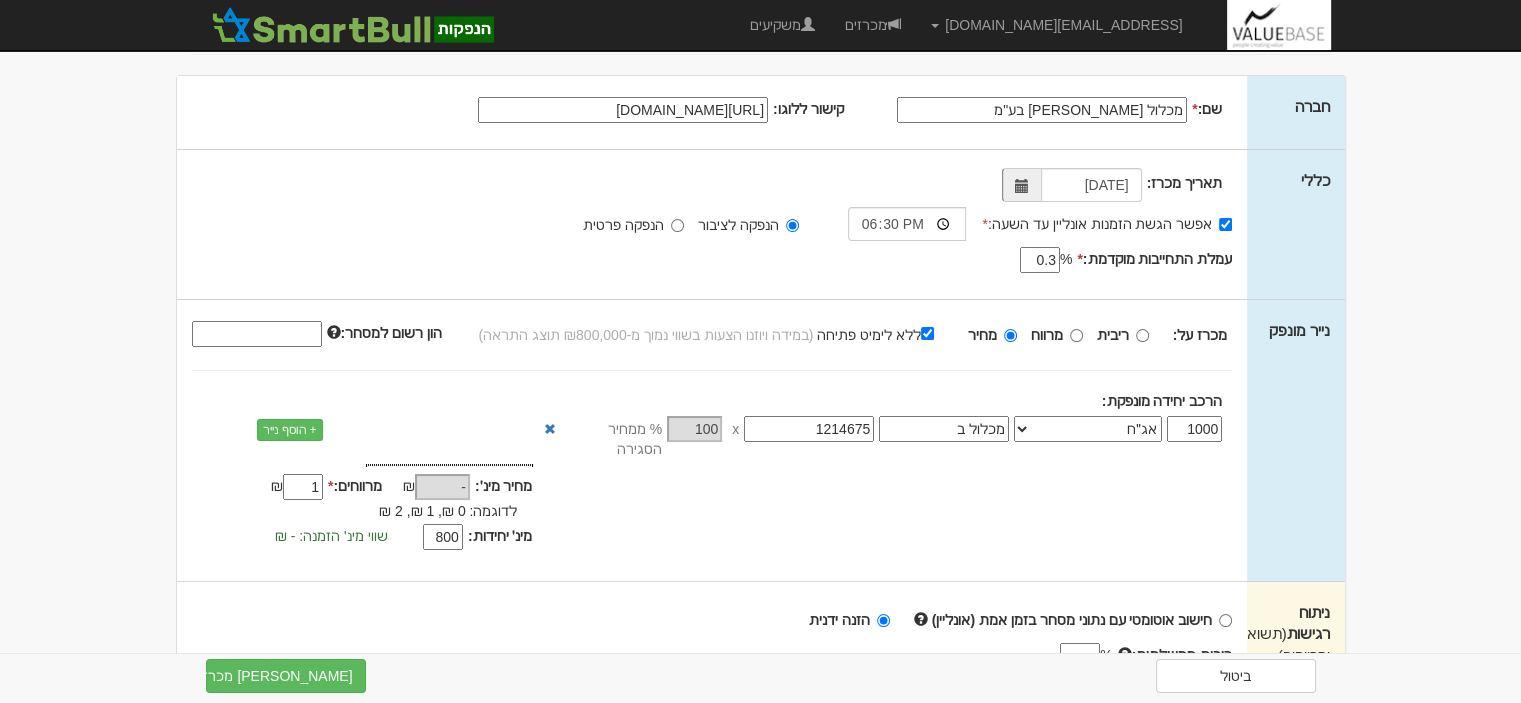 type on "1214675" 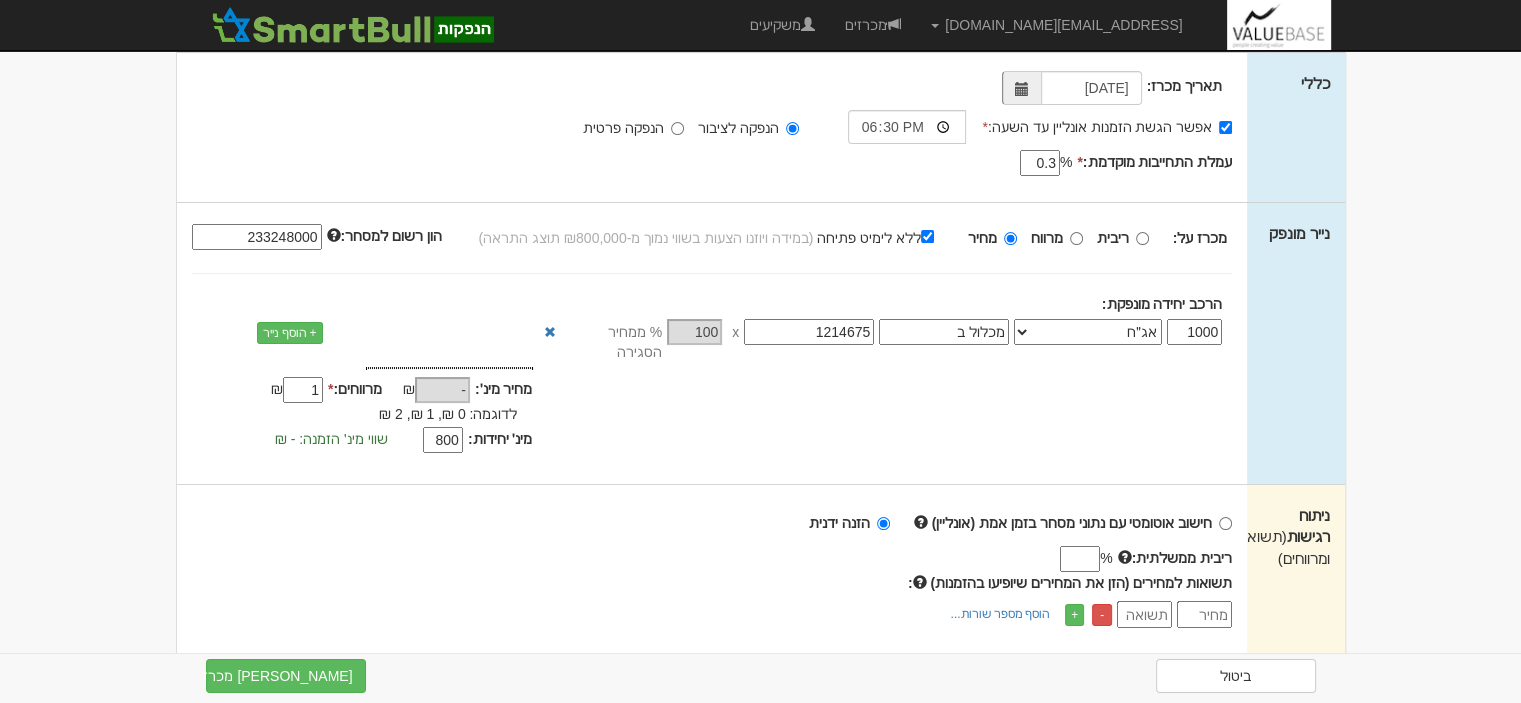 scroll, scrollTop: 200, scrollLeft: 0, axis: vertical 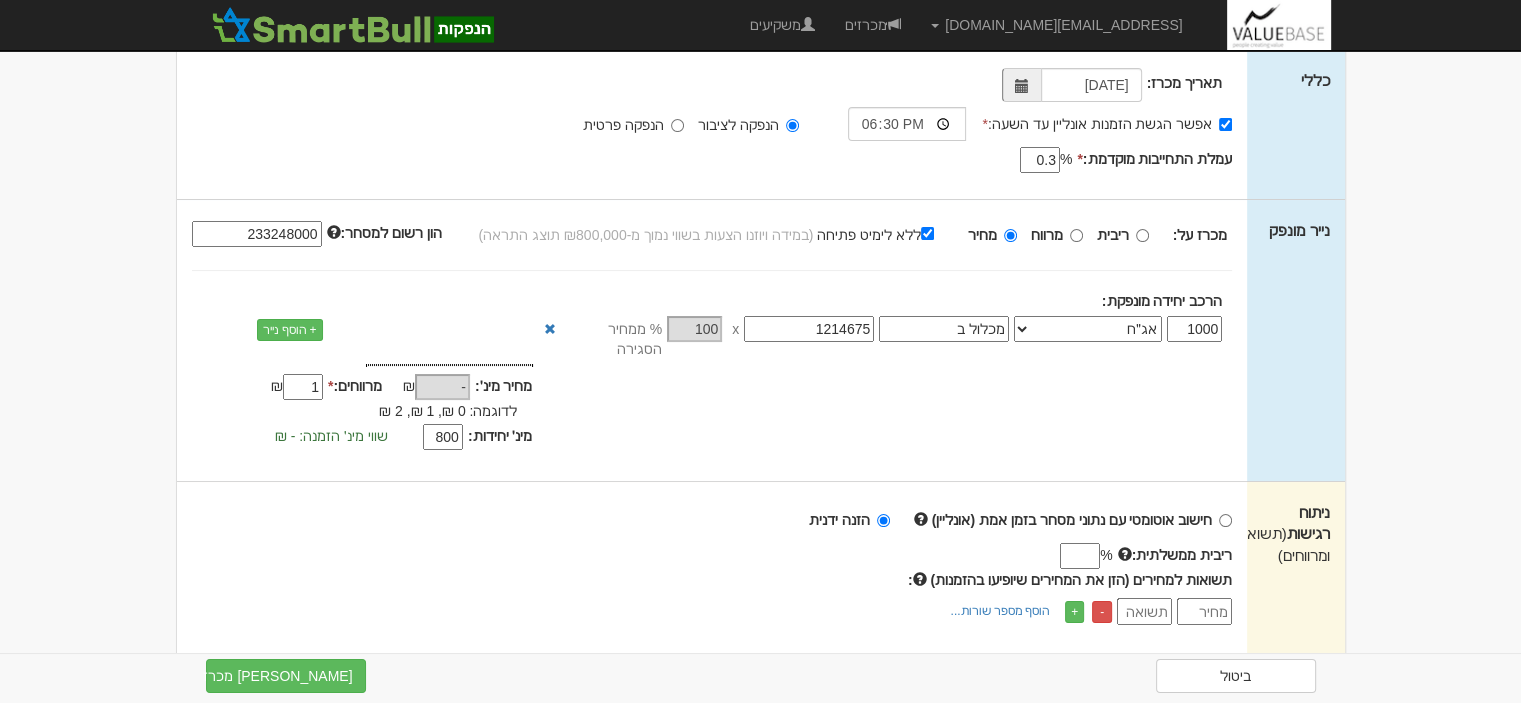type on "233248000" 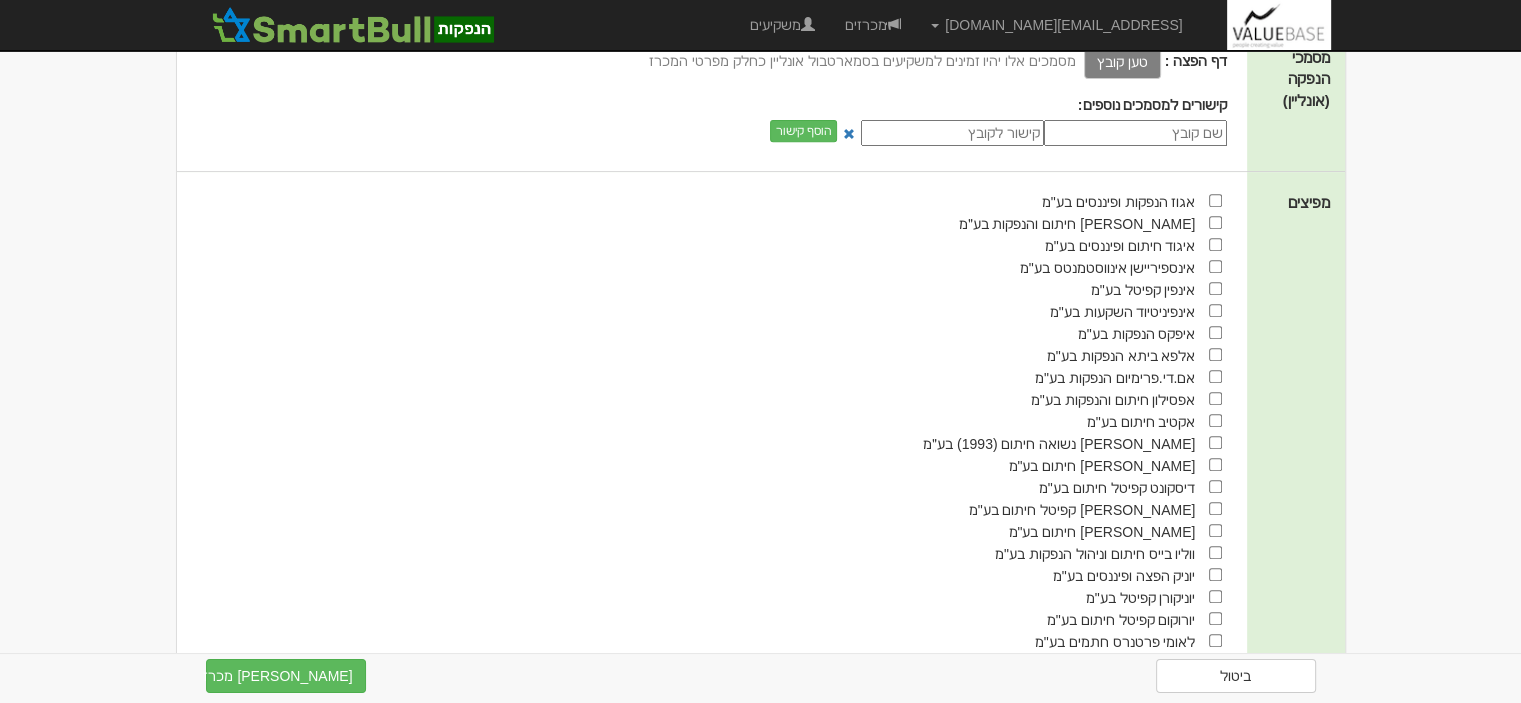 scroll, scrollTop: 900, scrollLeft: 0, axis: vertical 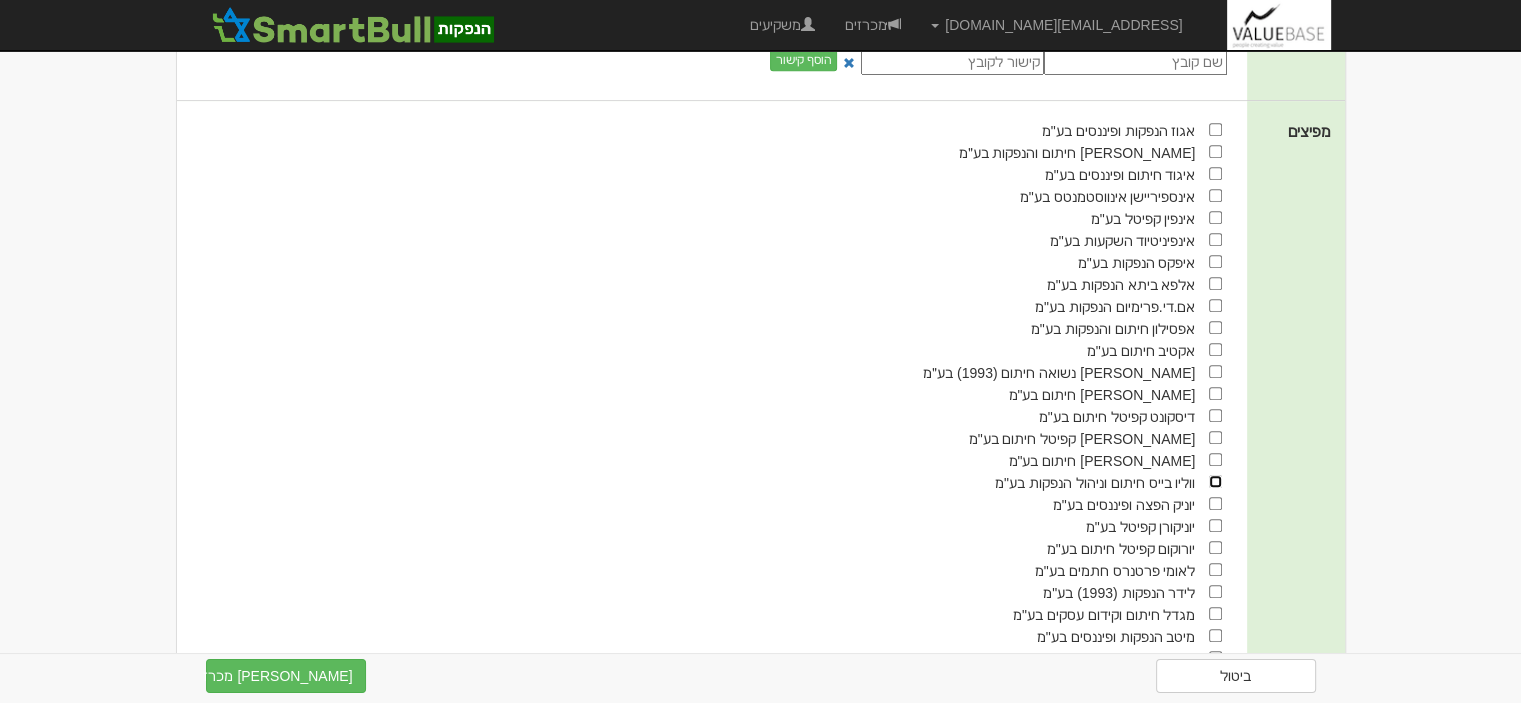click at bounding box center [1215, 481] 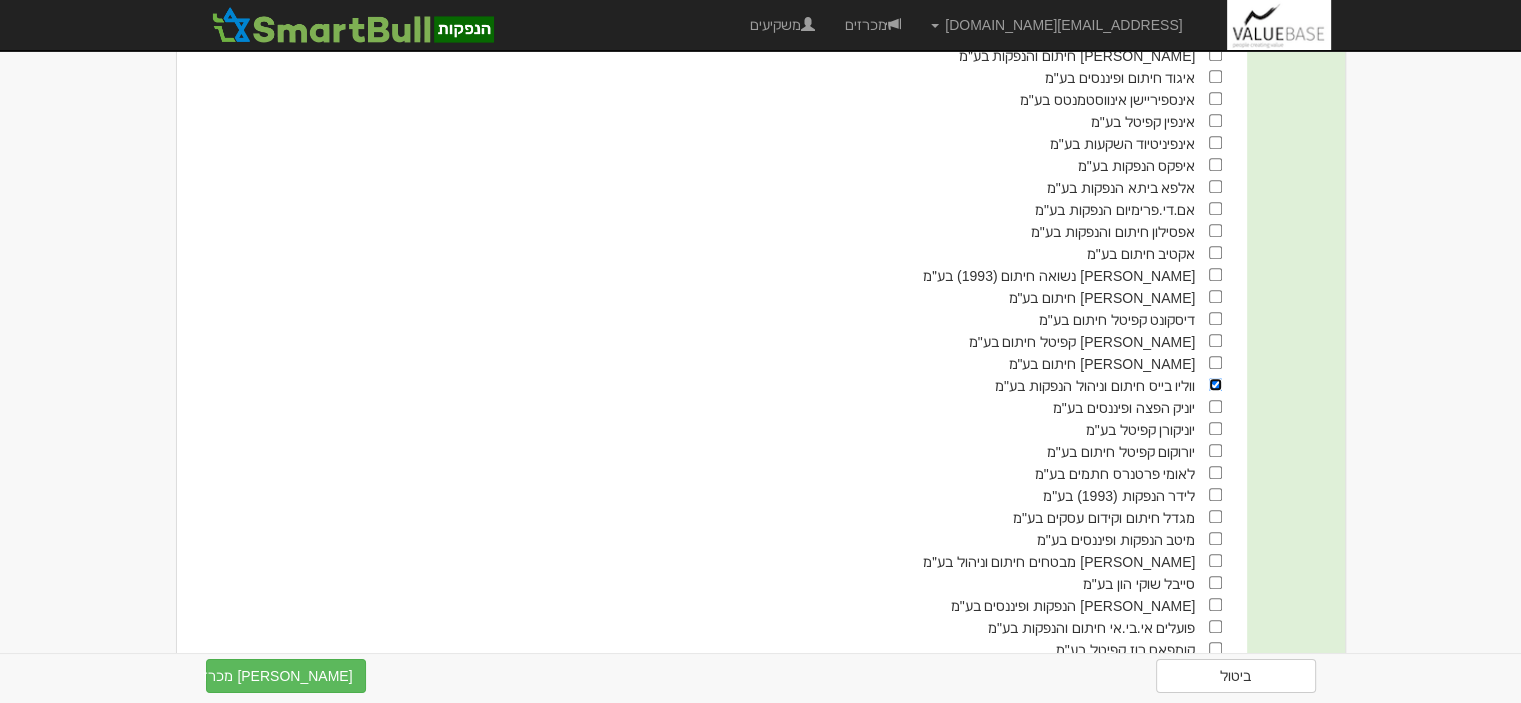 scroll, scrollTop: 1000, scrollLeft: 0, axis: vertical 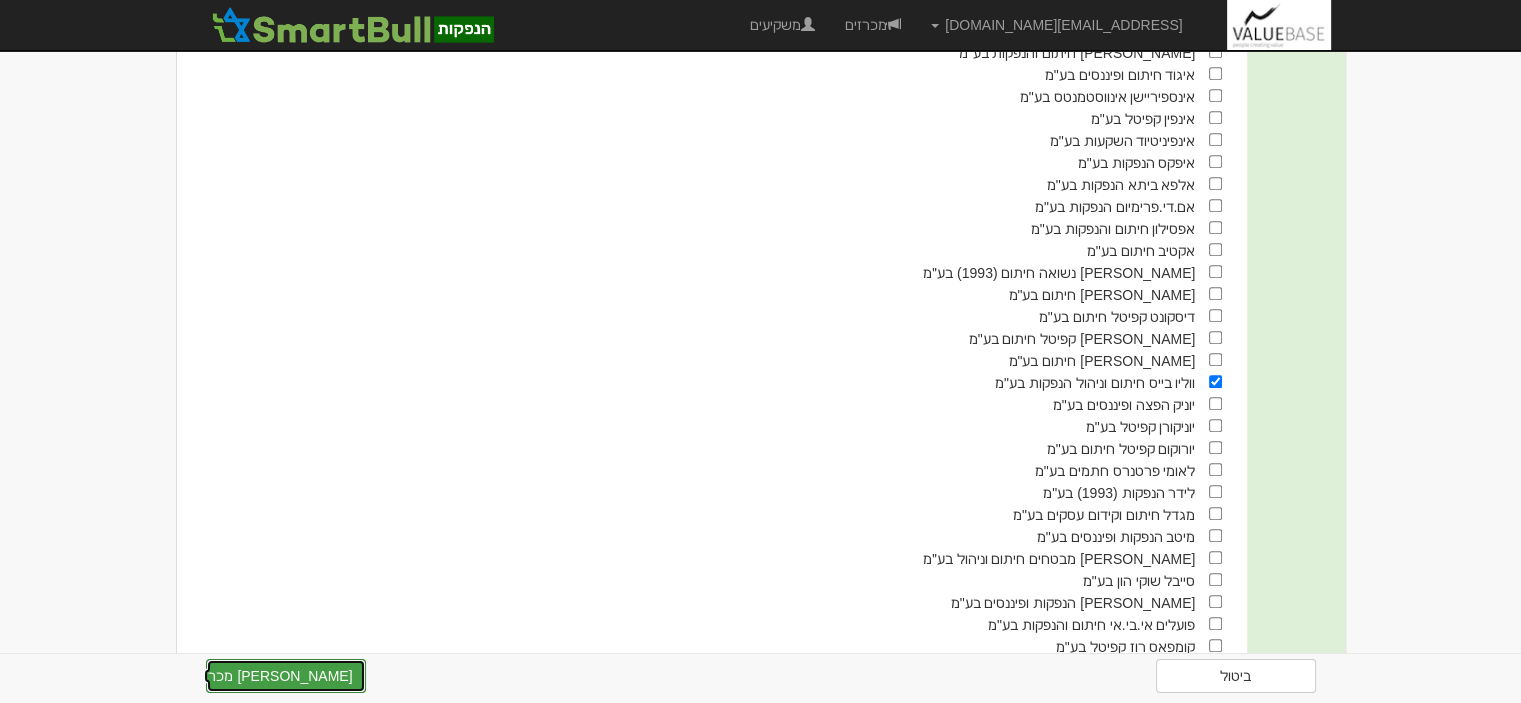 click on "צור מכרז" at bounding box center (286, 676) 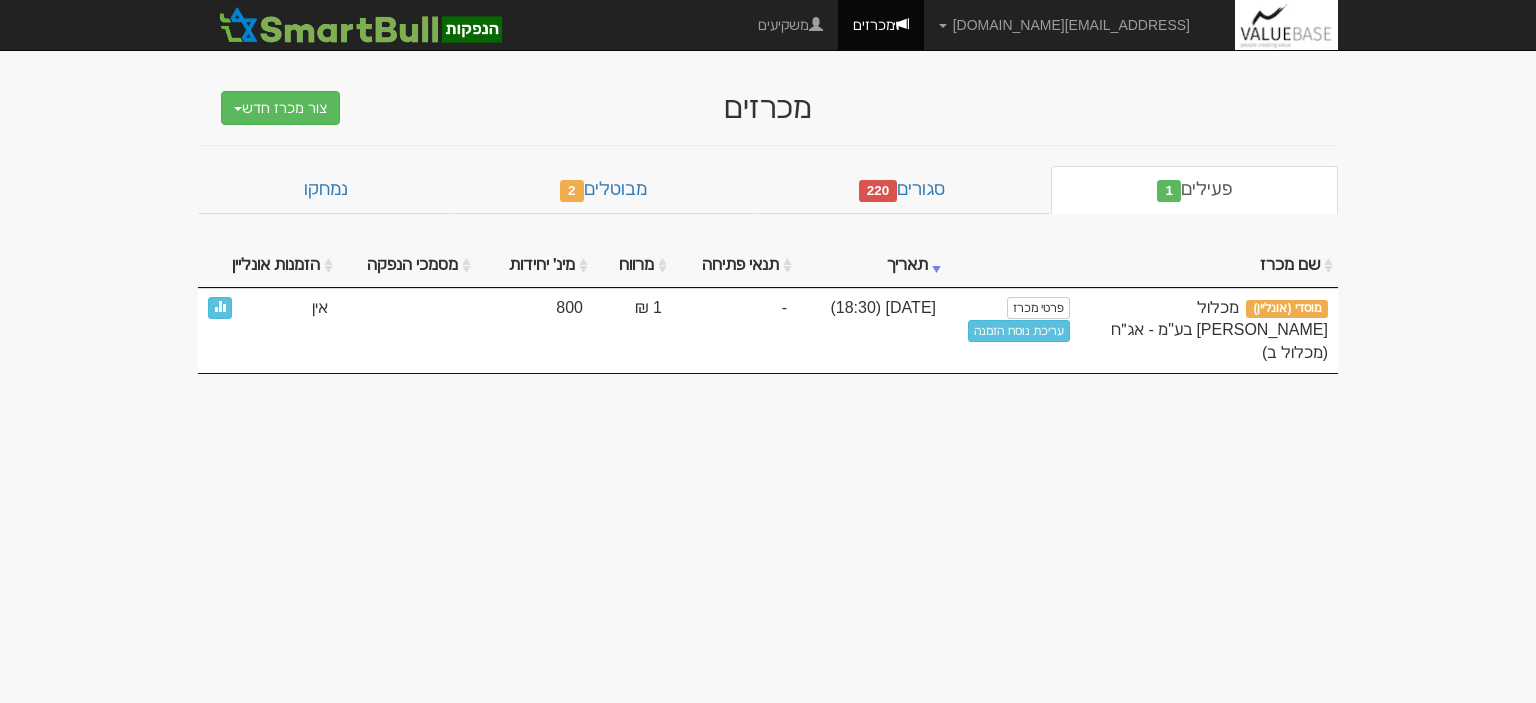 scroll, scrollTop: 0, scrollLeft: 0, axis: both 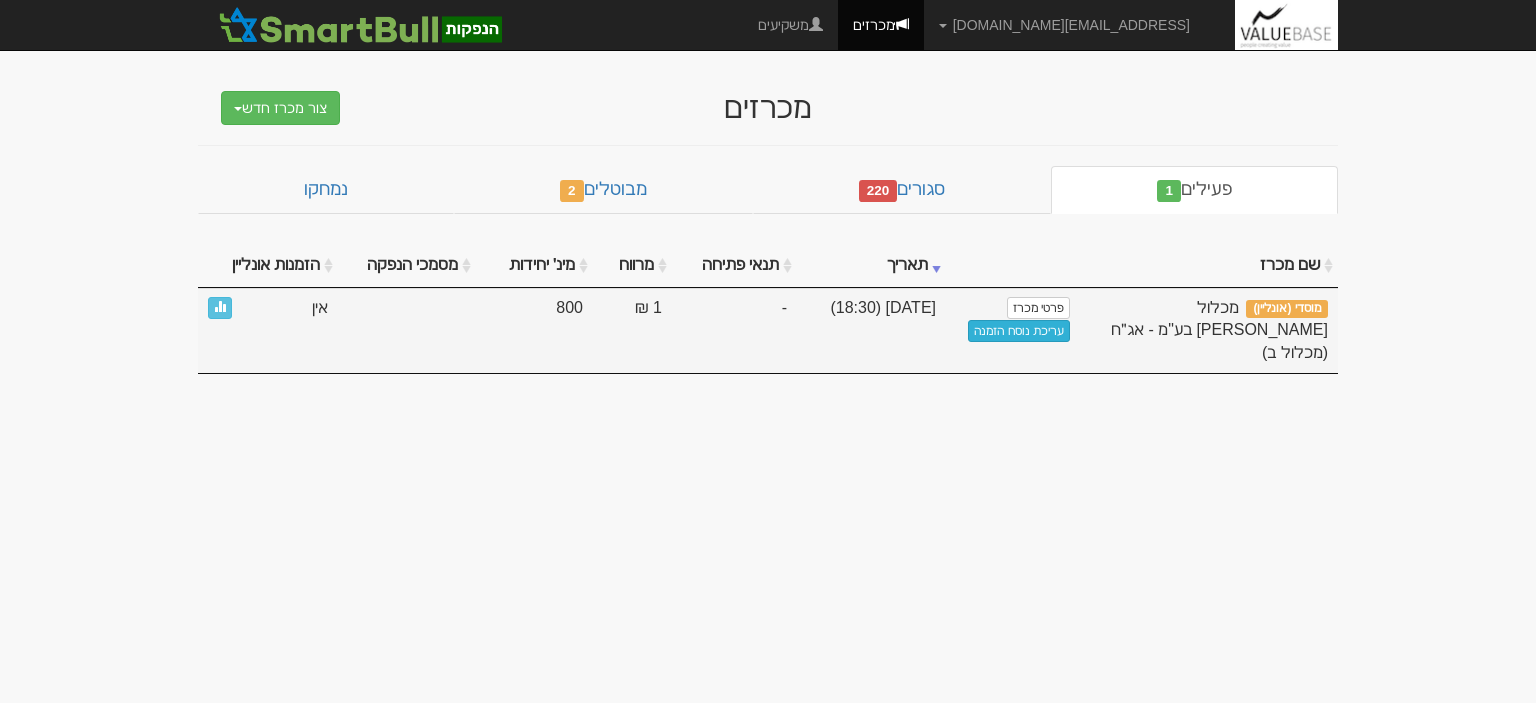 click on "עריכת נוסח הזמנה" at bounding box center [1019, 331] 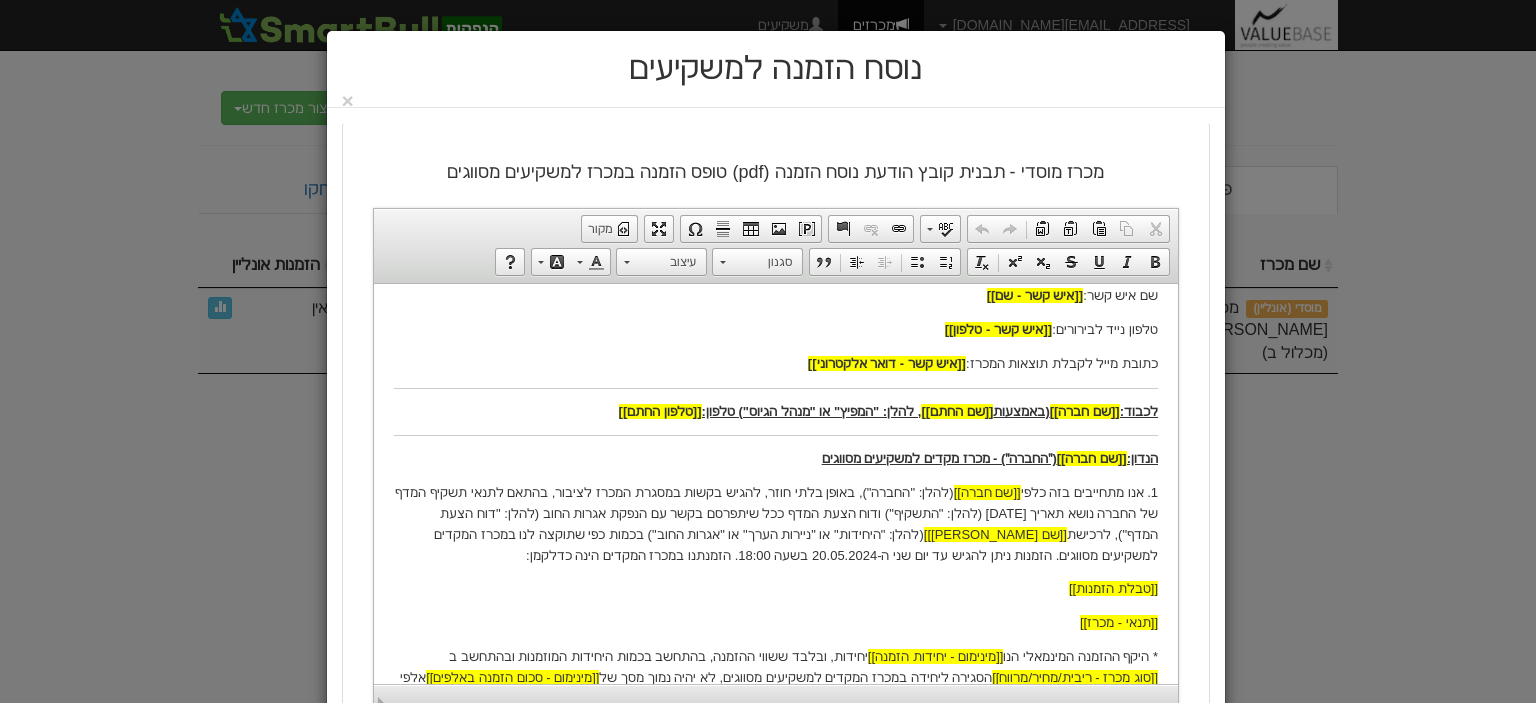 scroll, scrollTop: 200, scrollLeft: 0, axis: vertical 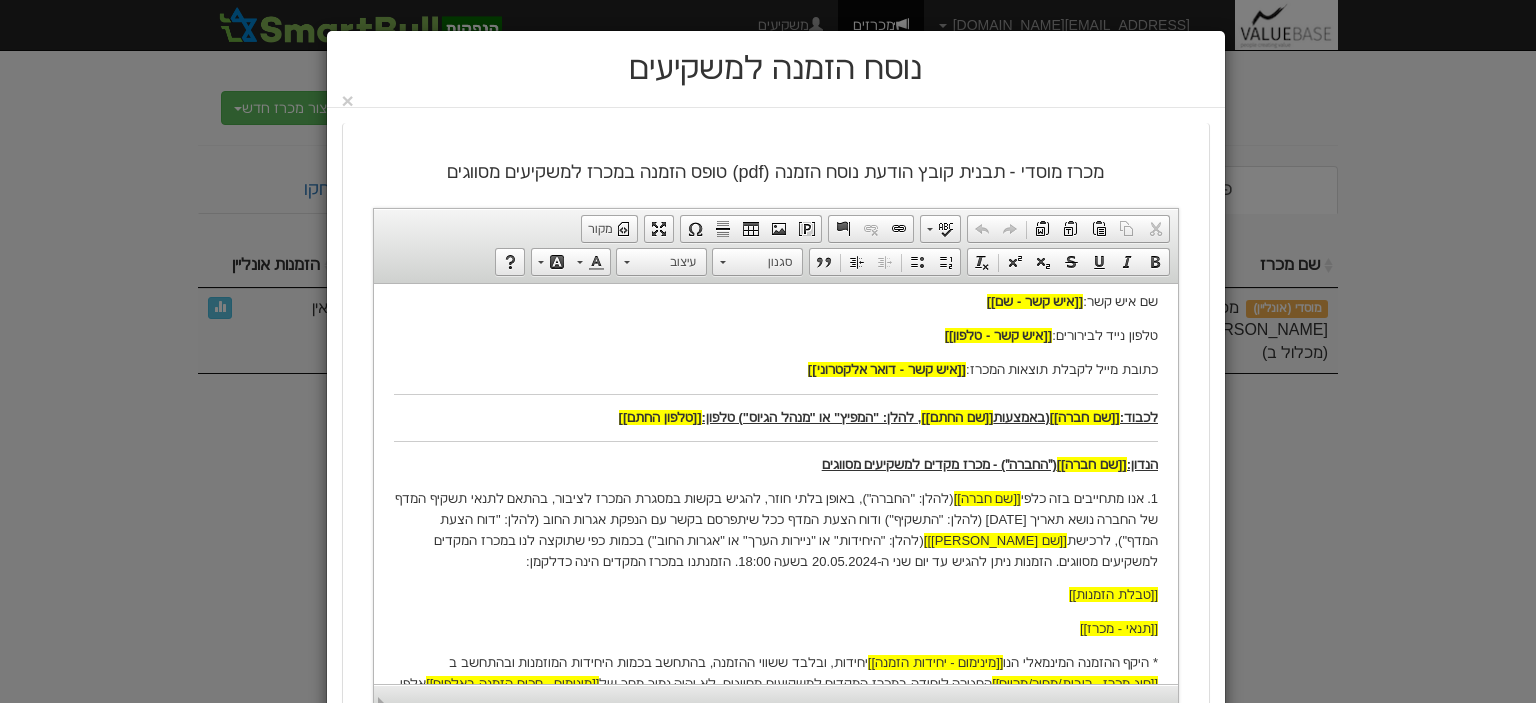 click on "1. אנו מתחייבים בזה כלפי  [[שם חברה]]  (להלן: "החברה"), באופן בלתי חוזר, להגיש בקשות במסגרת המכרז לציבור, בהתאם לתנאי תשקיף המדף של החברה נושא תאריך [DATE] (להלן: "התשקיף") ודוח הצעת המדף ככל שיתפרסם בקשר עם הנפקת אגרות החוב (להלן: "דוח הצעת המדף"), לרכישת  [[שם נייר מונפק]]  (להלן: "היחידות" או "ניירות הערך" או "אגרות החוב") בכמות כפי שתוקצה לנו במכרז המקדים למשקיעים מסווגים. הזמנות ניתן להגיש עד יום שני ה-20.05.2024 בשעה 18:00. הזמנתנו במכרז המקדים הינה כדלקמן:" at bounding box center [775, 529] 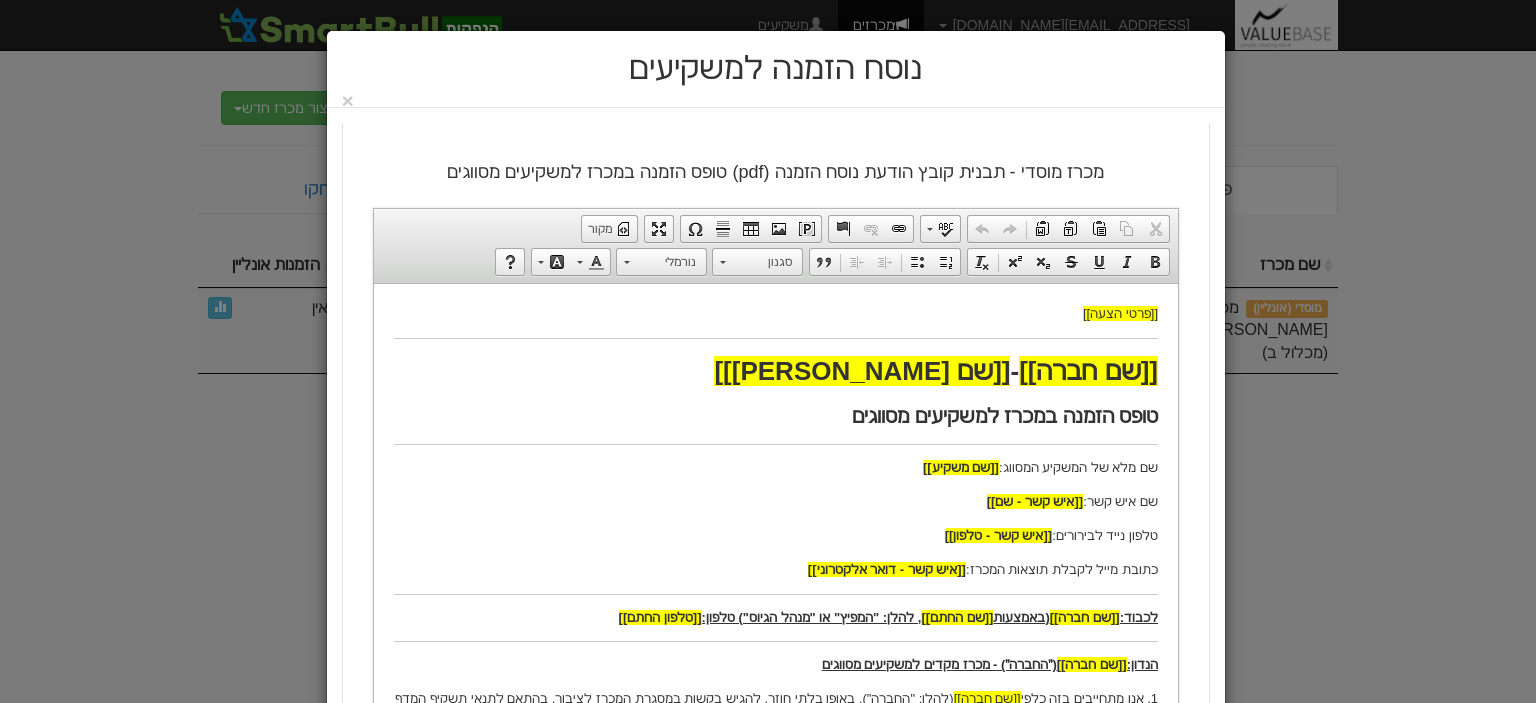 type 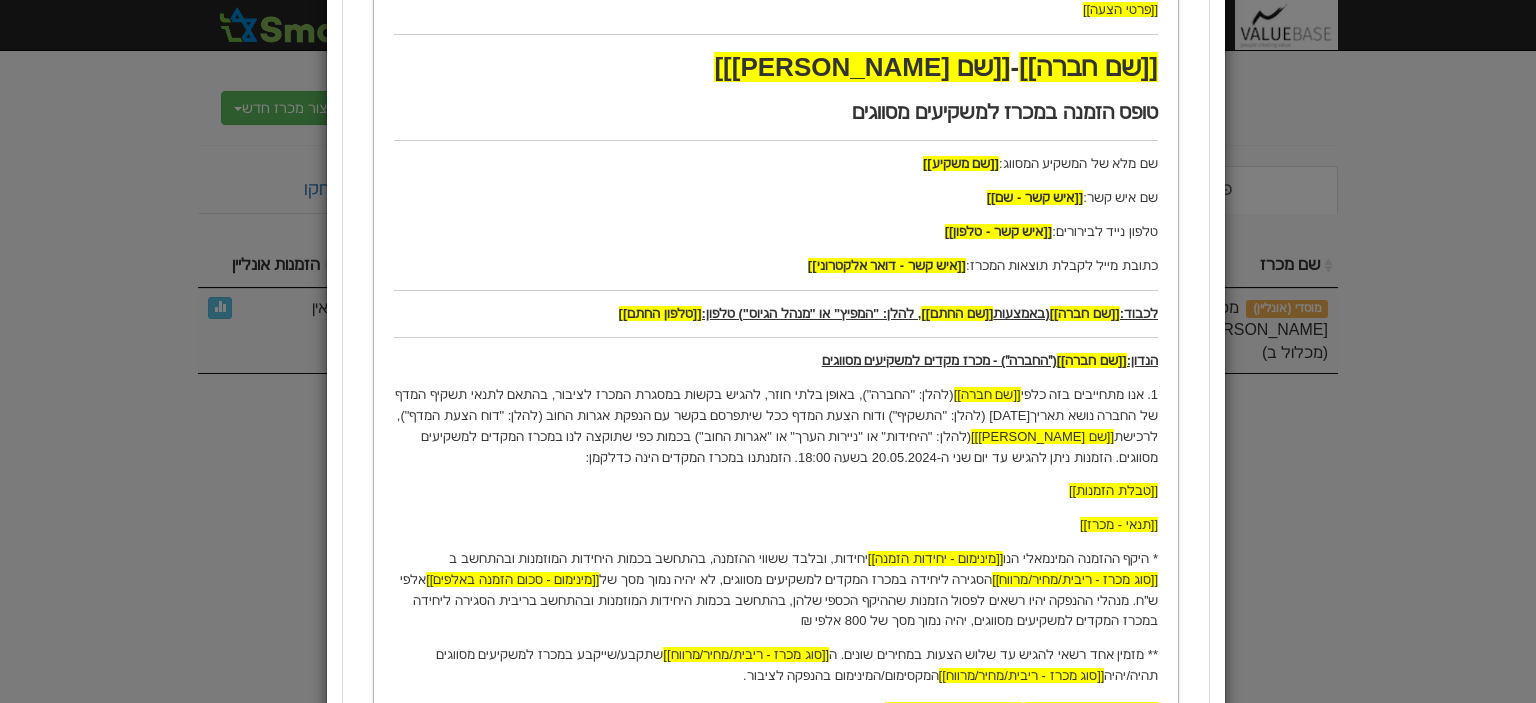 scroll, scrollTop: 321, scrollLeft: 0, axis: vertical 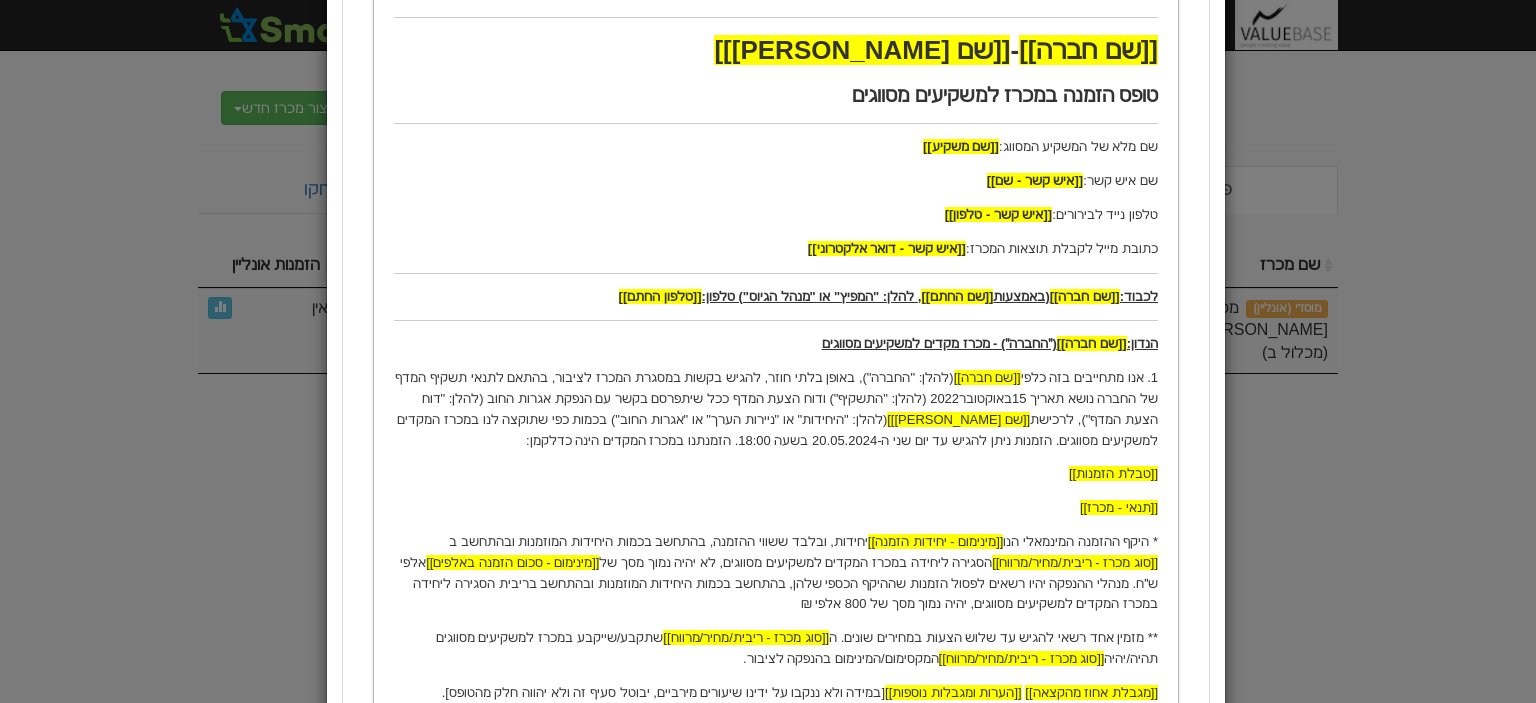 click on "1. אנו מתחייבים בזה כלפי  [[שם חברה]]  (להלן: "החברה"), באופן בלתי חוזר, להגיש בקשות במסגרת המכרז לציבור, בהתאם לתנאי תשקיף המדף של החברה נושא תאריך [DATE] (להלן: "התשקיף") ודוח הצעת המדף ככל שיתפרסם בקשר עם הנפקת אגרות החוב (להלן: "דוח הצעת המדף"), לרכישת  [[שם נייר מונפק]]  (להלן: "היחידות" או "ניירות הערך" או "אגרות החוב") בכמות כפי שתוקצה לנו במכרז המקדים למשקיעים מסווגים. הזמנות ניתן להגיש עד יום שני ה-20.05.2024 בשעה 18:00. הזמנתנו במכרז המקדים הינה כדלקמן:" at bounding box center (775, 409) 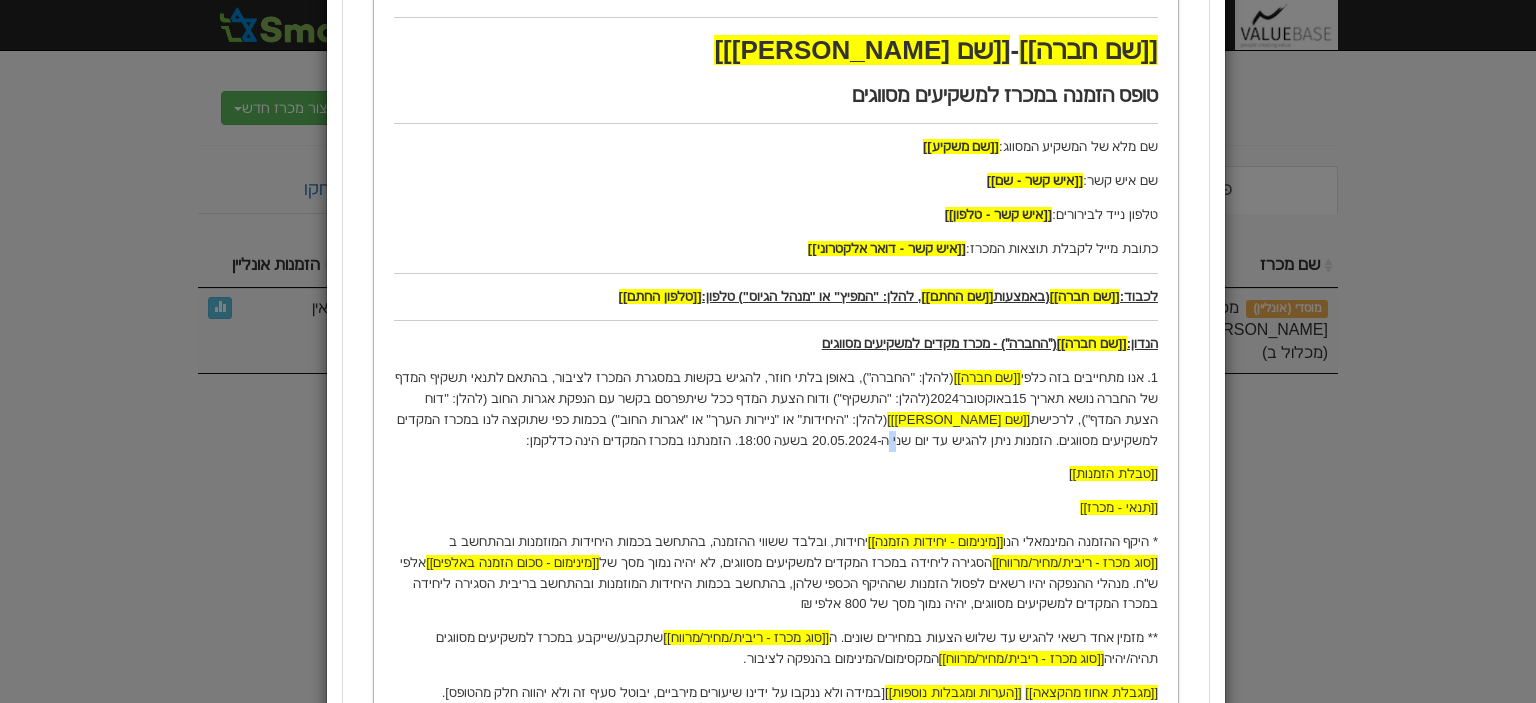click on "1. אנו מתחייבים בזה כלפי  [[שם חברה]]  (להלן: "החברה"), באופן בלתי חוזר, להגיש בקשות במסגרת המכרז לציבור, בהתאם לתנאי תשקיף המדף של החברה נושא תאריך [DATE]  (להלן: "התשקיף") ודוח הצעת המדף ככל שיתפרסם בקשר עם הנפקת אגרות החוב (להלן: "דוח הצעת המדף"), לרכישת  [[שם נייר מונפק]]  (להלן: "היחידות" או "ניירות הערך" או "אגרות החוב") בכמות כפי שתוקצה לנו במכרז המקדים למשקיעים מסווגים. הזמנות ניתן להגיש עד יום שני ה-20.05.2024 בשעה 18:00. הזמנתנו במכרז המקדים הינה כדלקמן:" at bounding box center (775, 409) 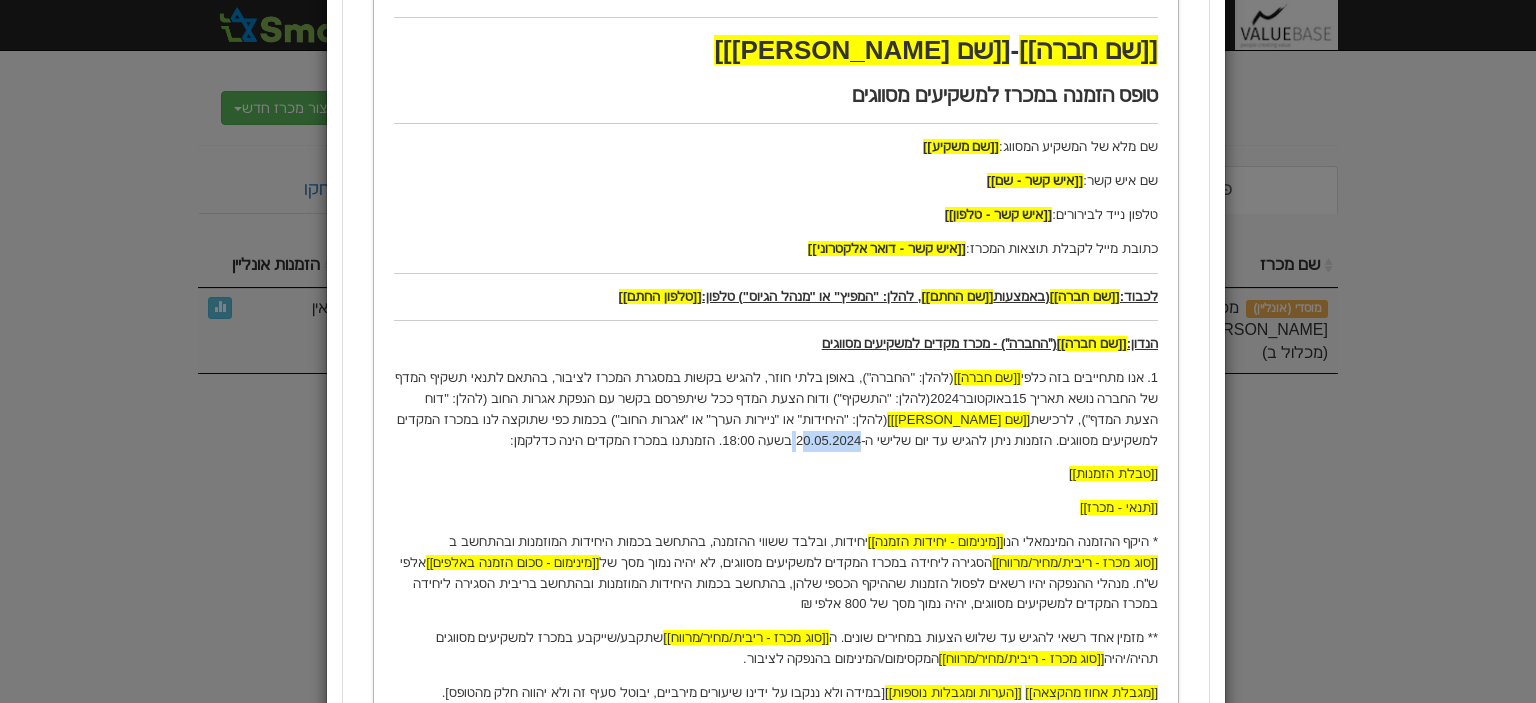 drag, startPoint x: 980, startPoint y: 441, endPoint x: 1040, endPoint y: 441, distance: 60 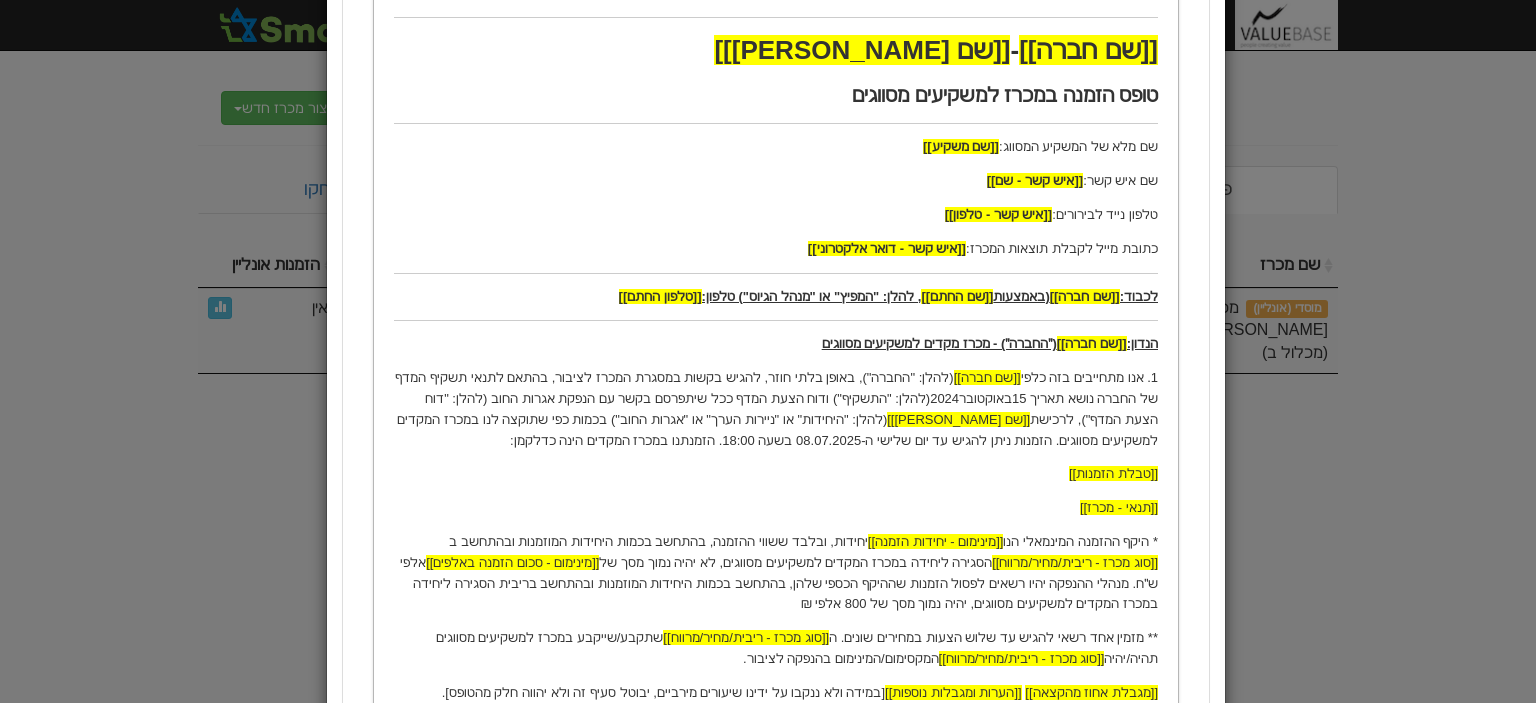 click on "1. אנו מתחייבים בזה כלפי  [[שם חברה]]  (להלן: "החברה"), באופן בלתי חוזר, להגיש בקשות במסגרת המכרז לציבור, בהתאם לתנאי תשקיף המדף של החברה נושא תאריך [DATE]  (להלן: "התשקיף") ודוח הצעת המדף ככל שיתפרסם בקשר עם הנפקת אגרות החוב (להלן: "דוח הצעת המדף"), לרכישת  [[שם נייר מונפק]]  (להלן: "היחידות" או "ניירות הערך" או "אגרות החוב") בכמות כפי שתוקצה לנו במכרז המקדים למשקיעים מסווגים. הזמנות ניתן להגיש עד יום שלישי ה-08.07.2025 בשעה 18:00. הזמנתנו במכרז המקדים הינה כדלקמן:" at bounding box center (775, 409) 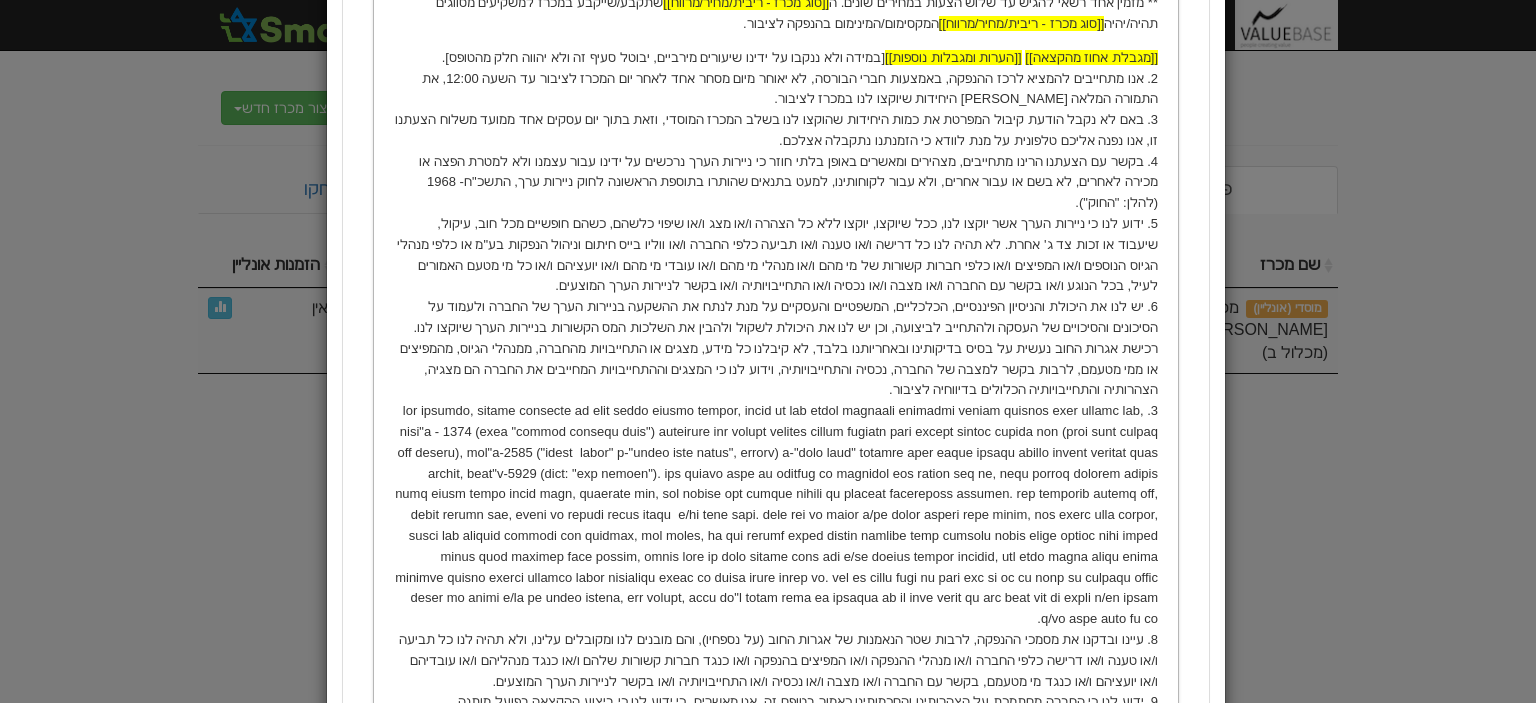 scroll, scrollTop: 1121, scrollLeft: 0, axis: vertical 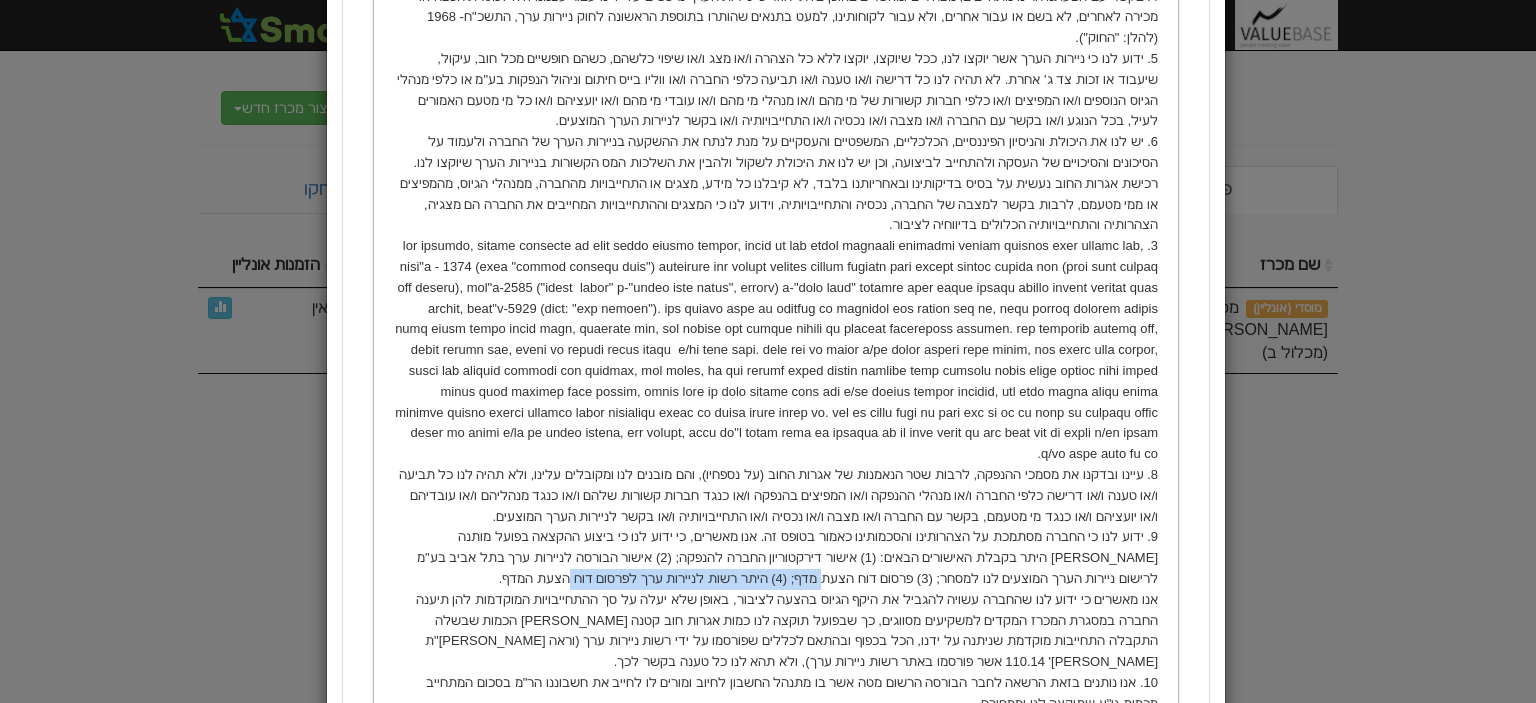 drag, startPoint x: 758, startPoint y: 536, endPoint x: 1018, endPoint y: 539, distance: 260.0173 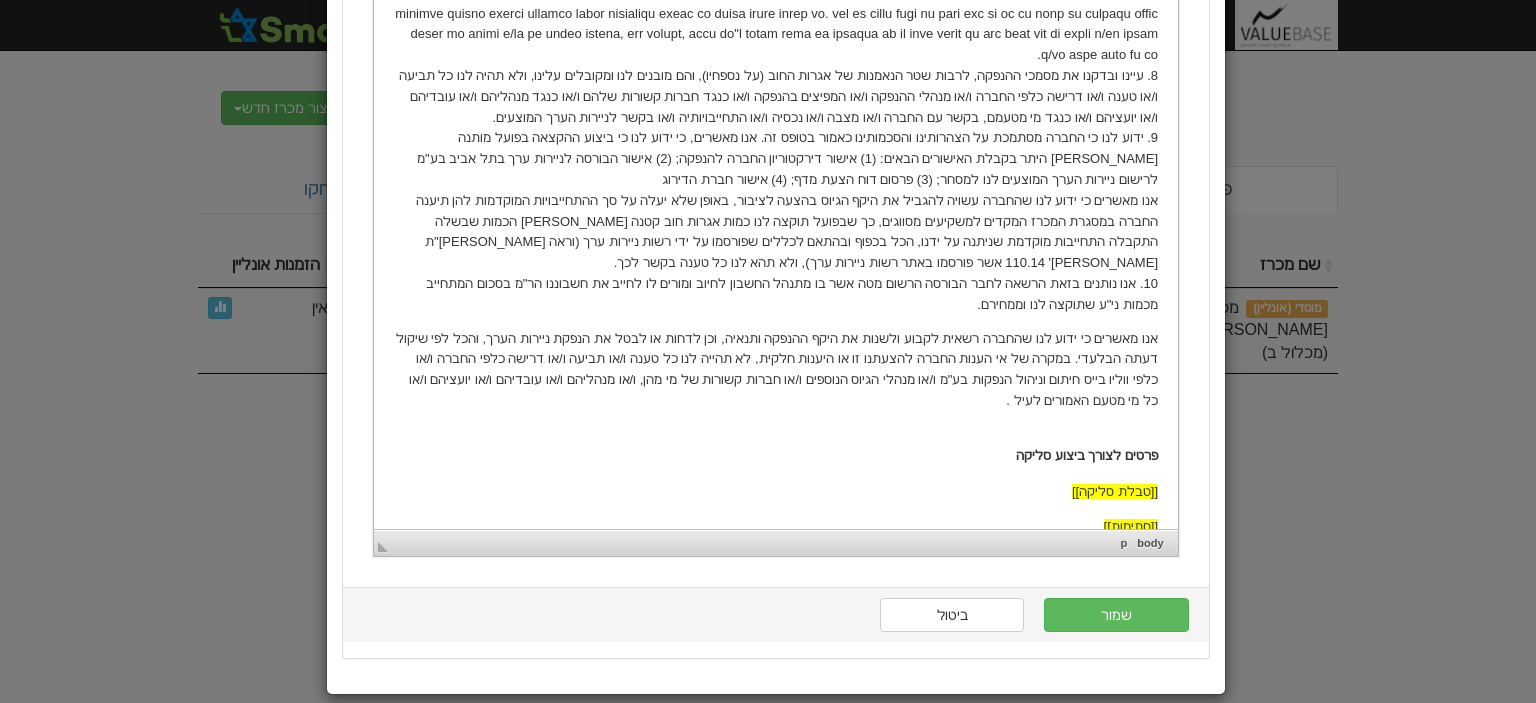 scroll, scrollTop: 1538, scrollLeft: 0, axis: vertical 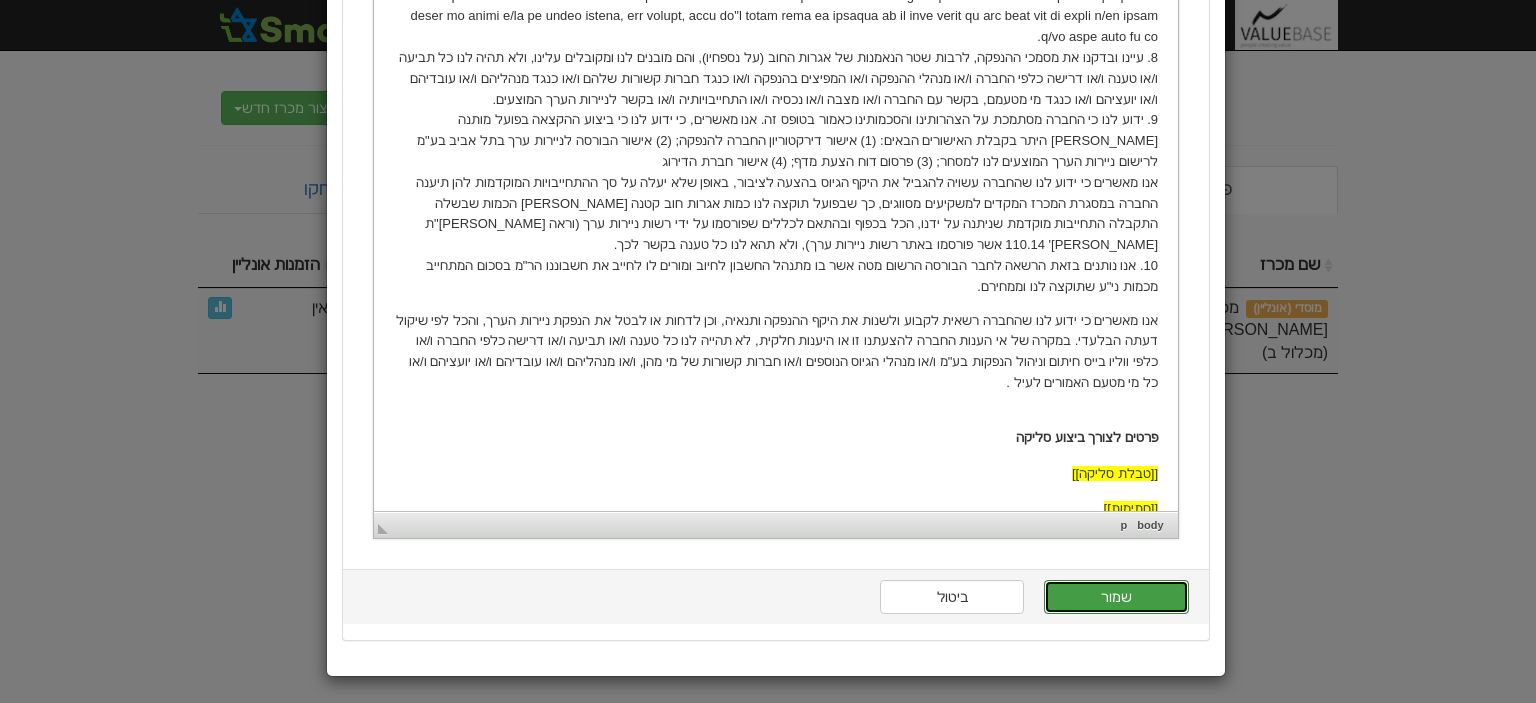 click on "שמור" at bounding box center [1116, 597] 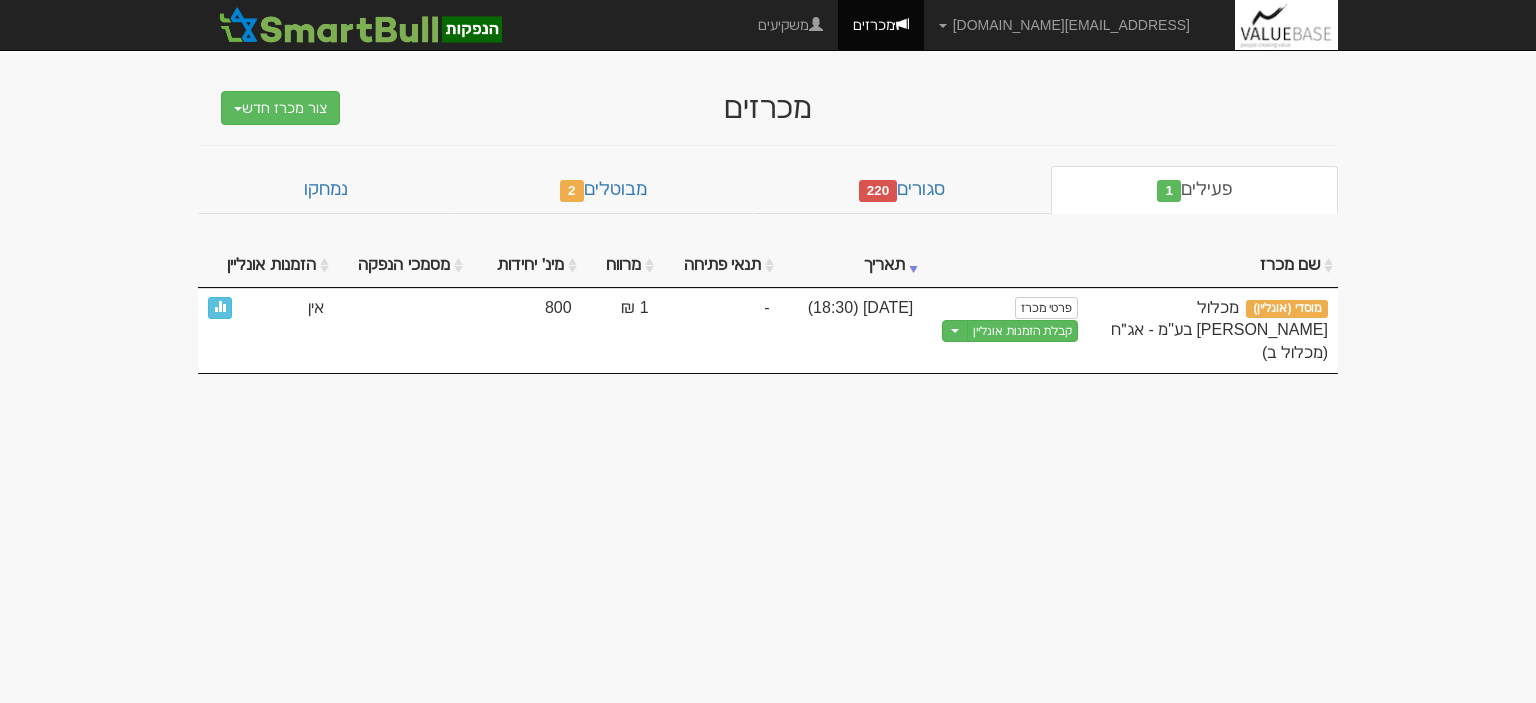 scroll, scrollTop: 0, scrollLeft: 0, axis: both 